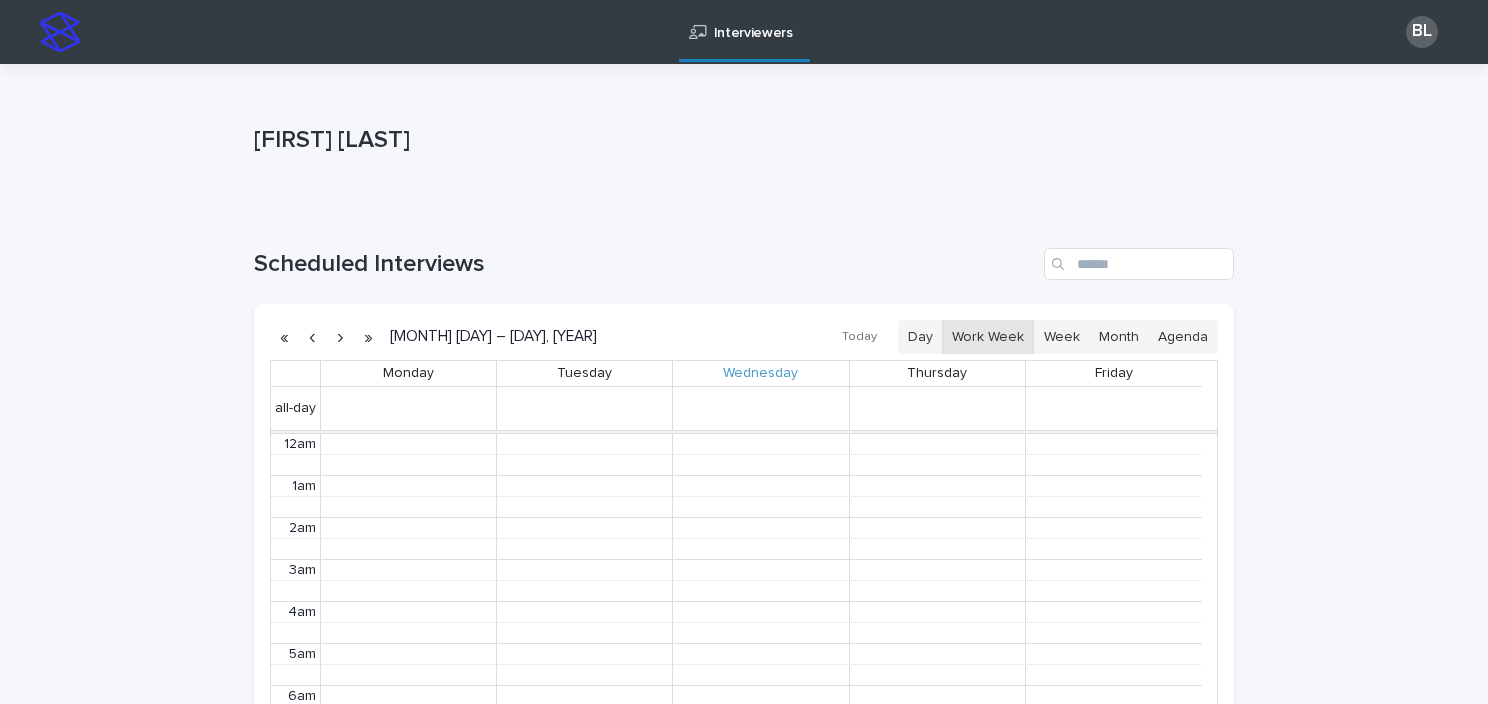 scroll, scrollTop: 0, scrollLeft: 0, axis: both 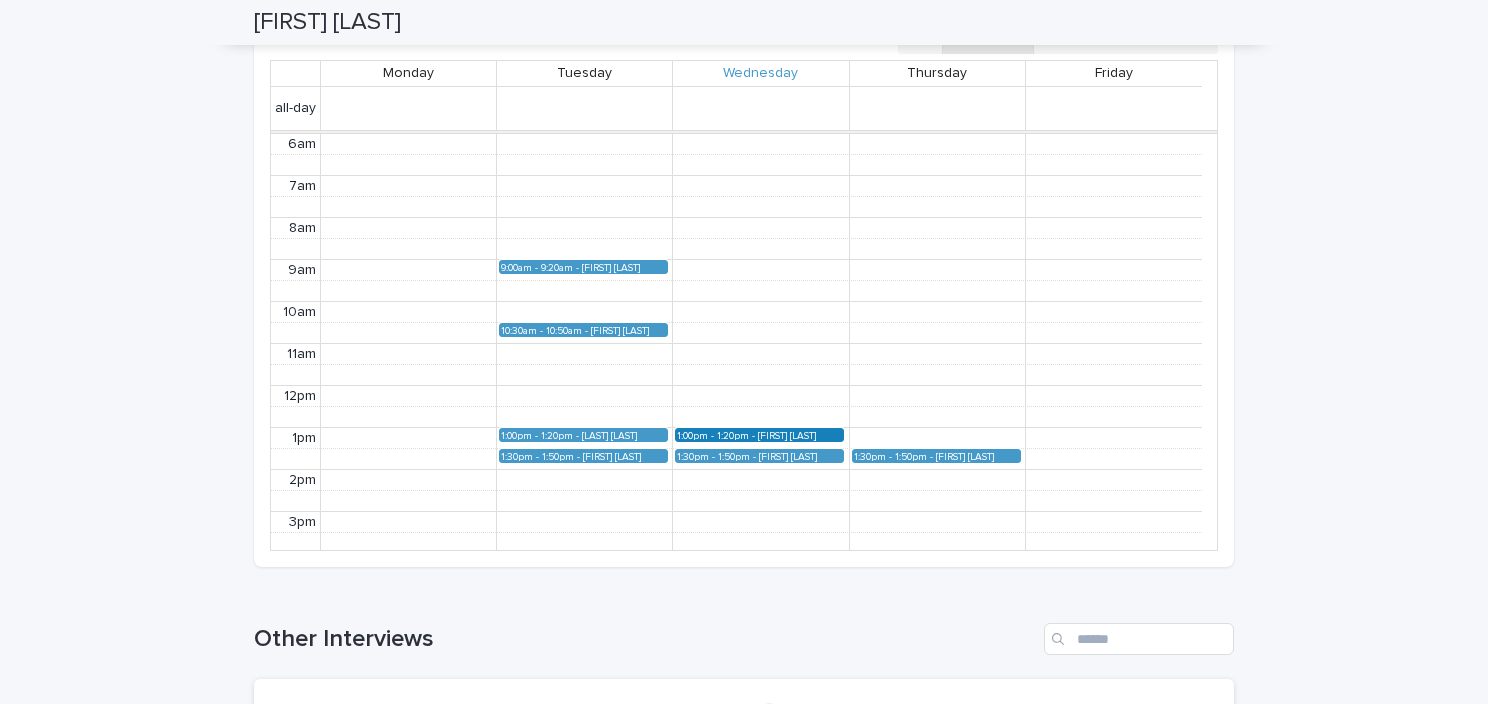 click on "[FIRST] [LAST] (Round 2)" at bounding box center (800, 435) 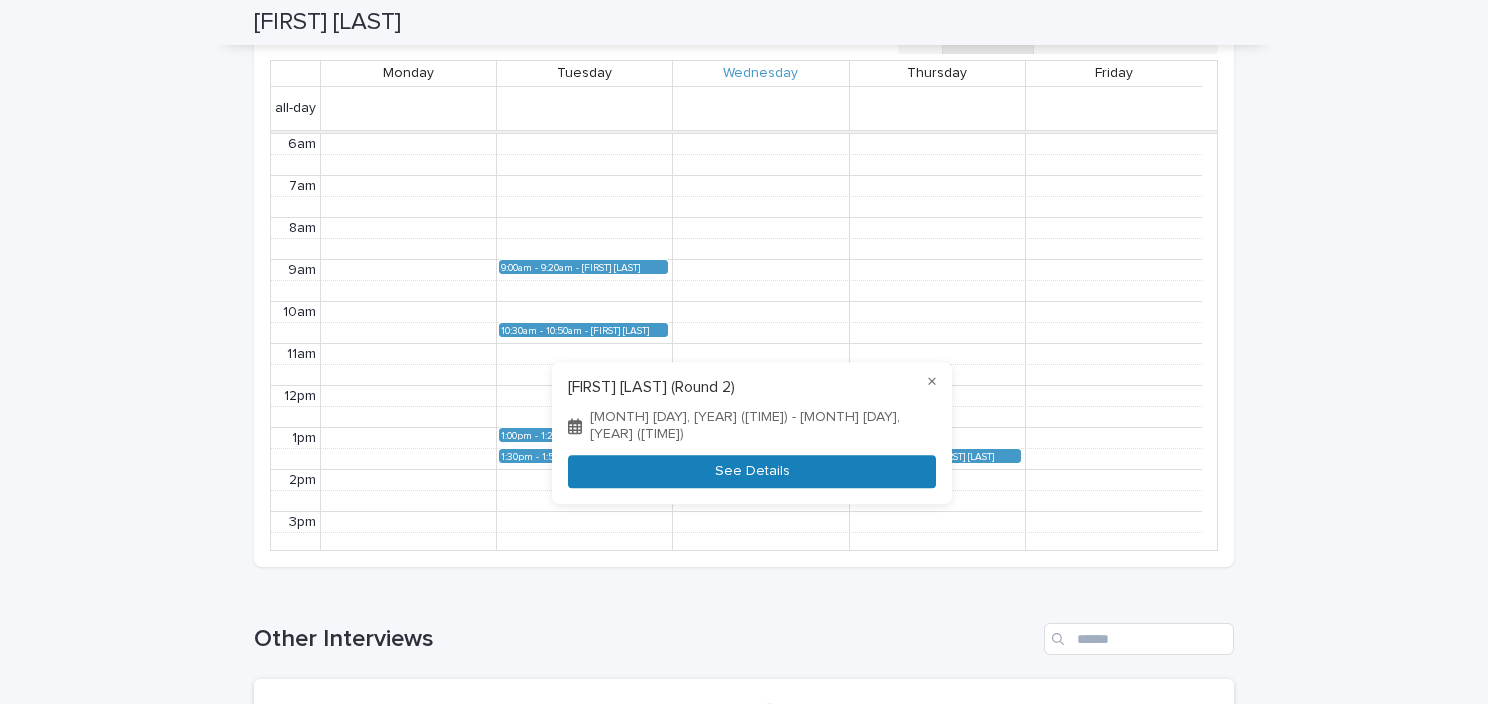 click on "See Details" at bounding box center [752, 471] 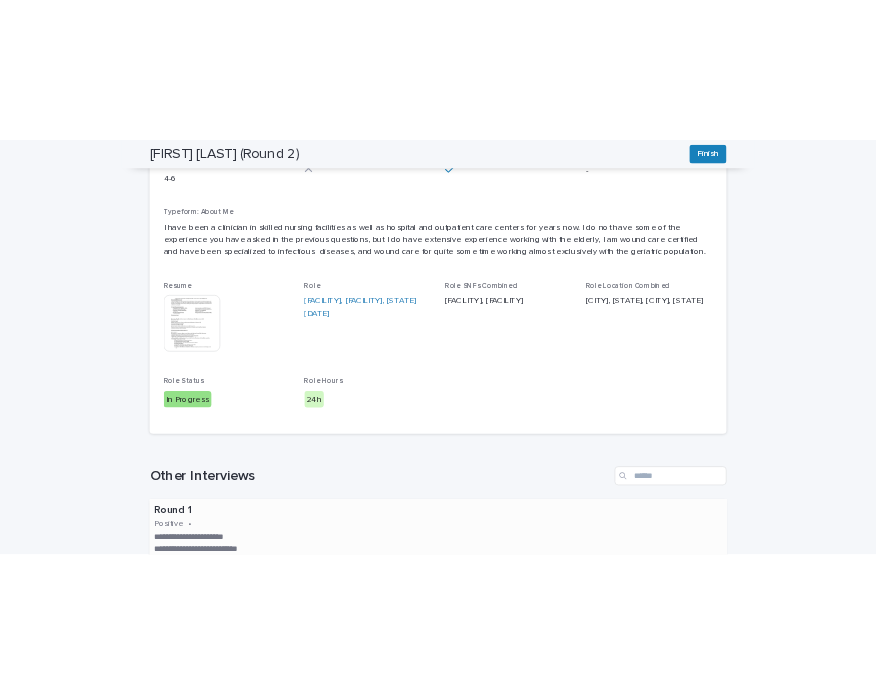 scroll, scrollTop: 200, scrollLeft: 0, axis: vertical 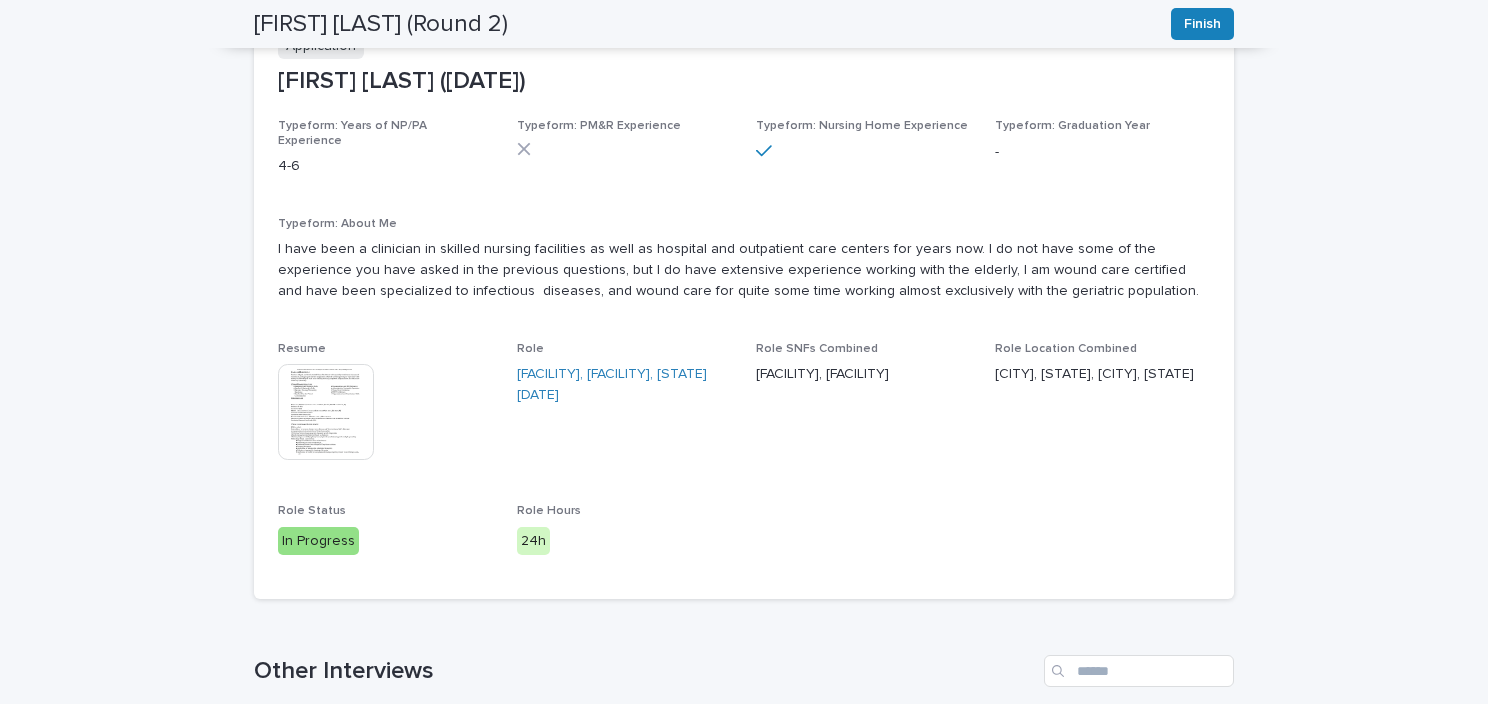 click at bounding box center [326, 412] 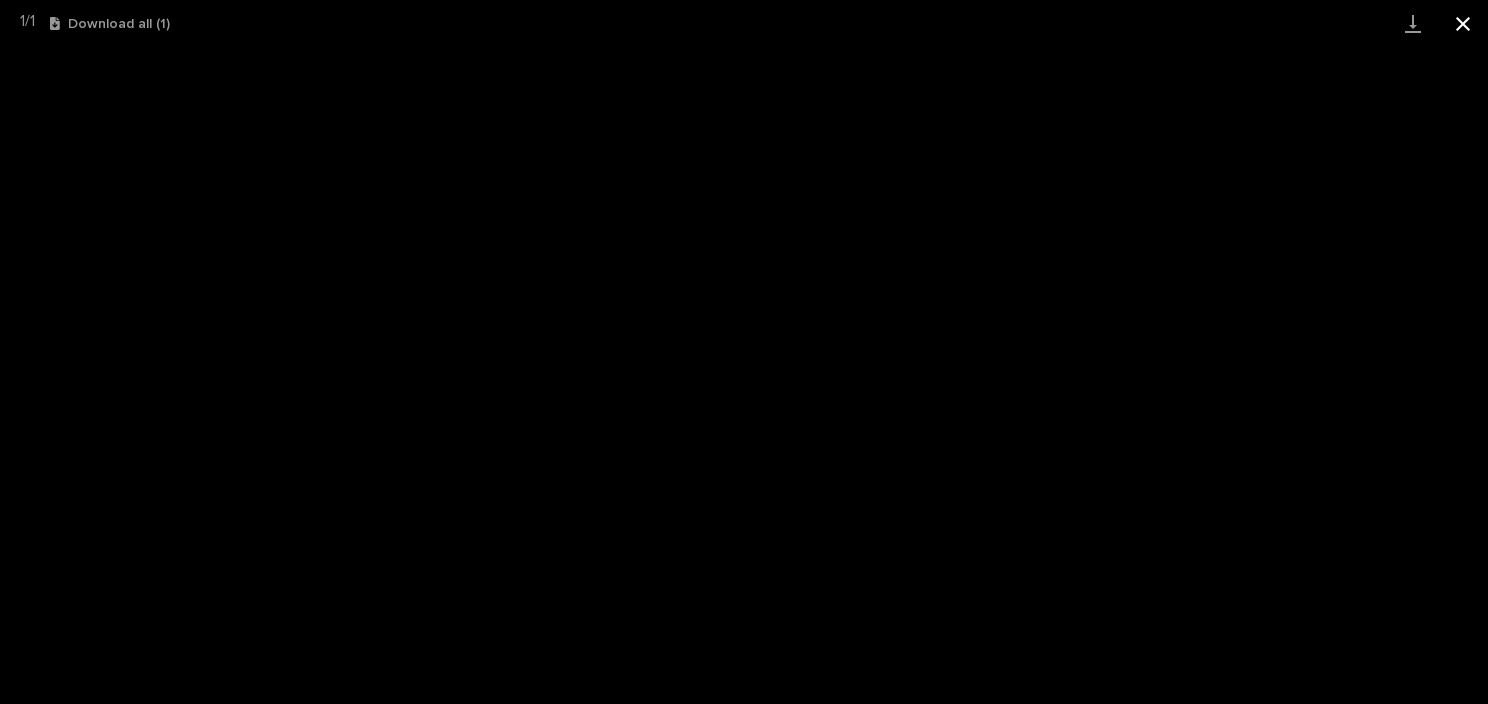 click at bounding box center (1463, 23) 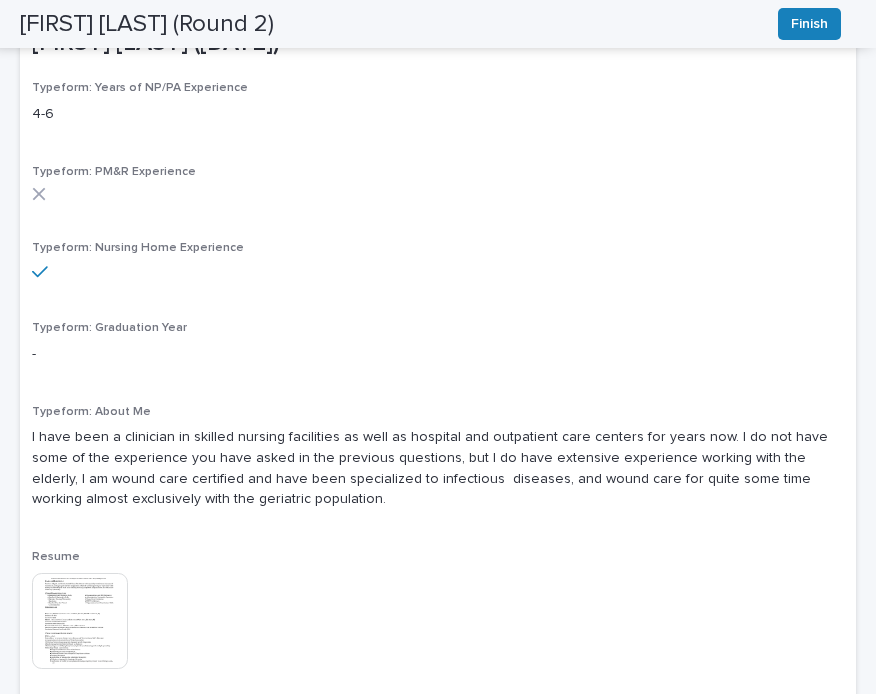 click at bounding box center (80, 621) 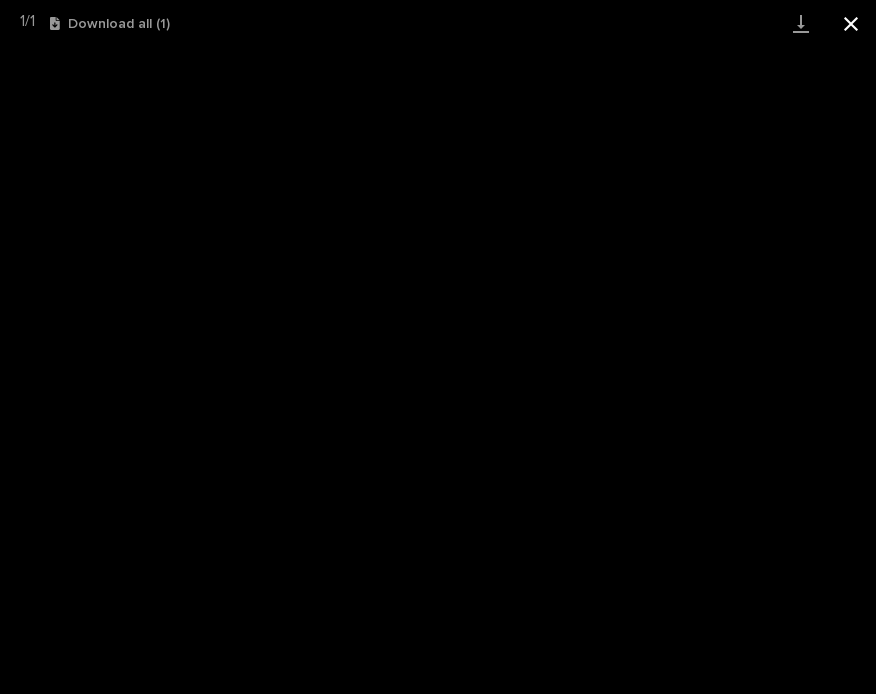 click at bounding box center (851, 23) 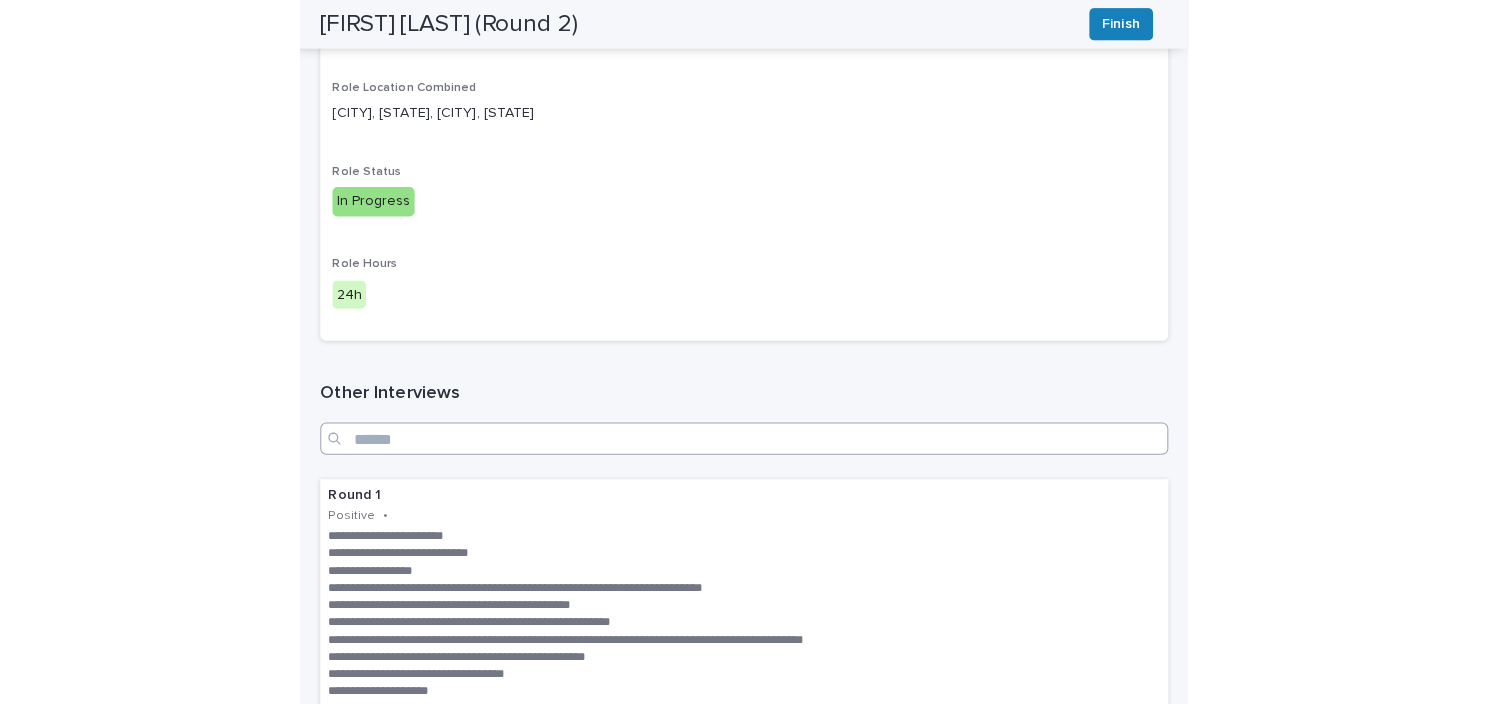 scroll, scrollTop: 1100, scrollLeft: 0, axis: vertical 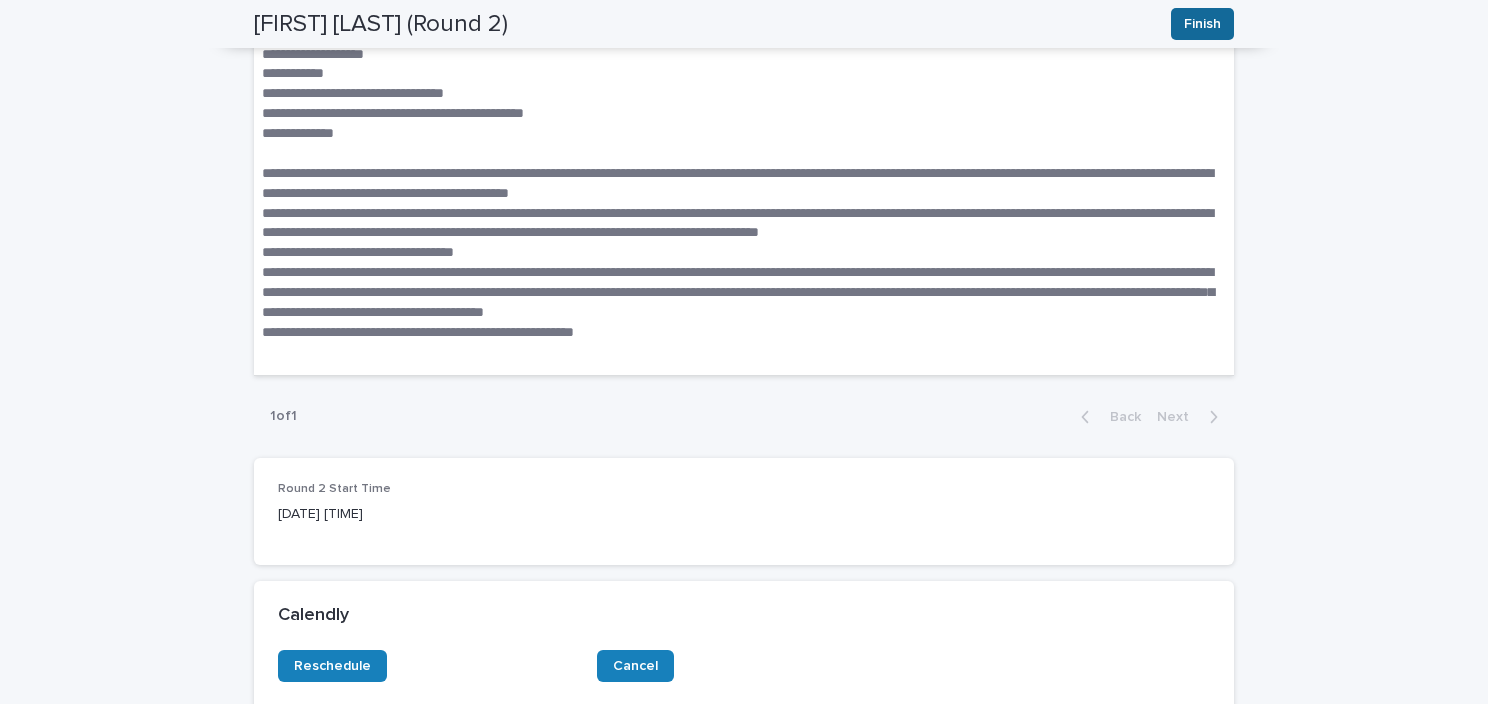 click on "Finish" at bounding box center (1202, 24) 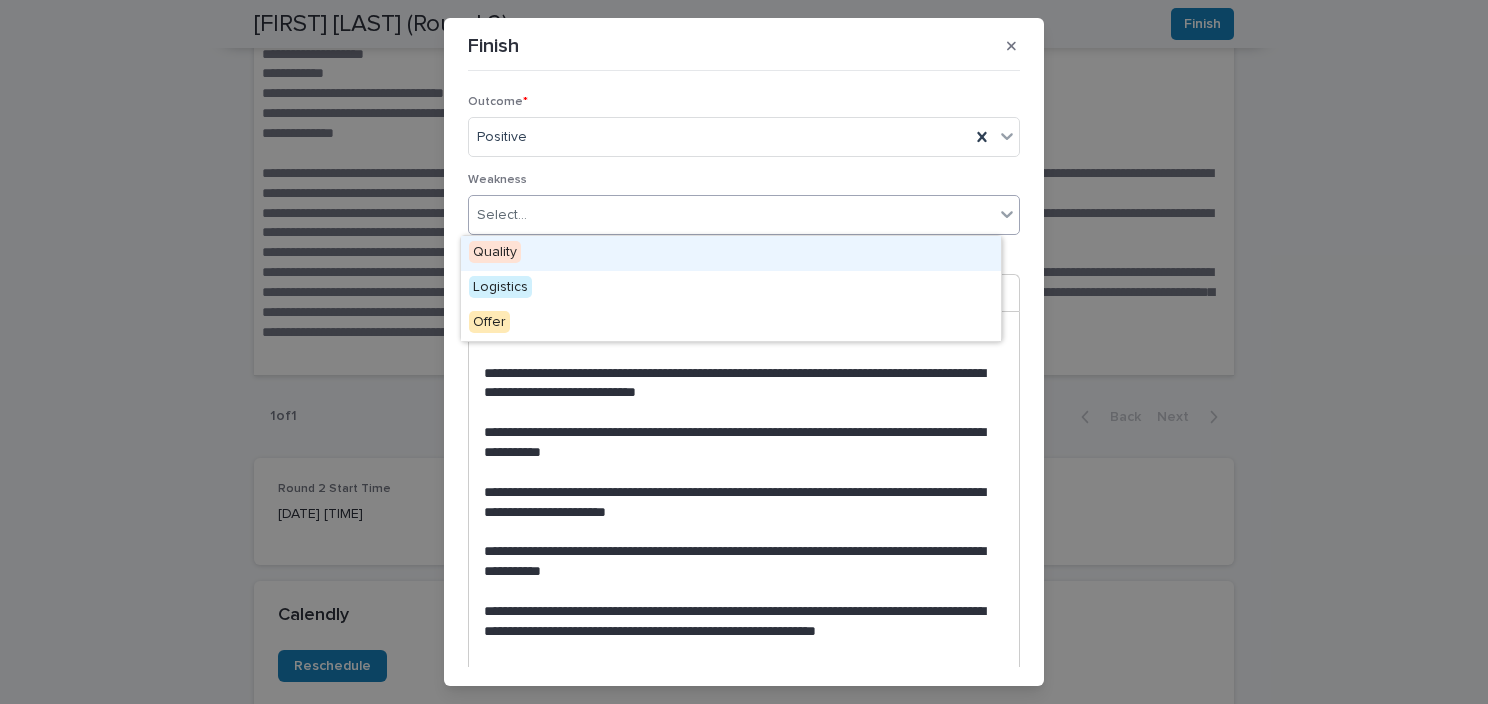 click on "Select..." at bounding box center (731, 215) 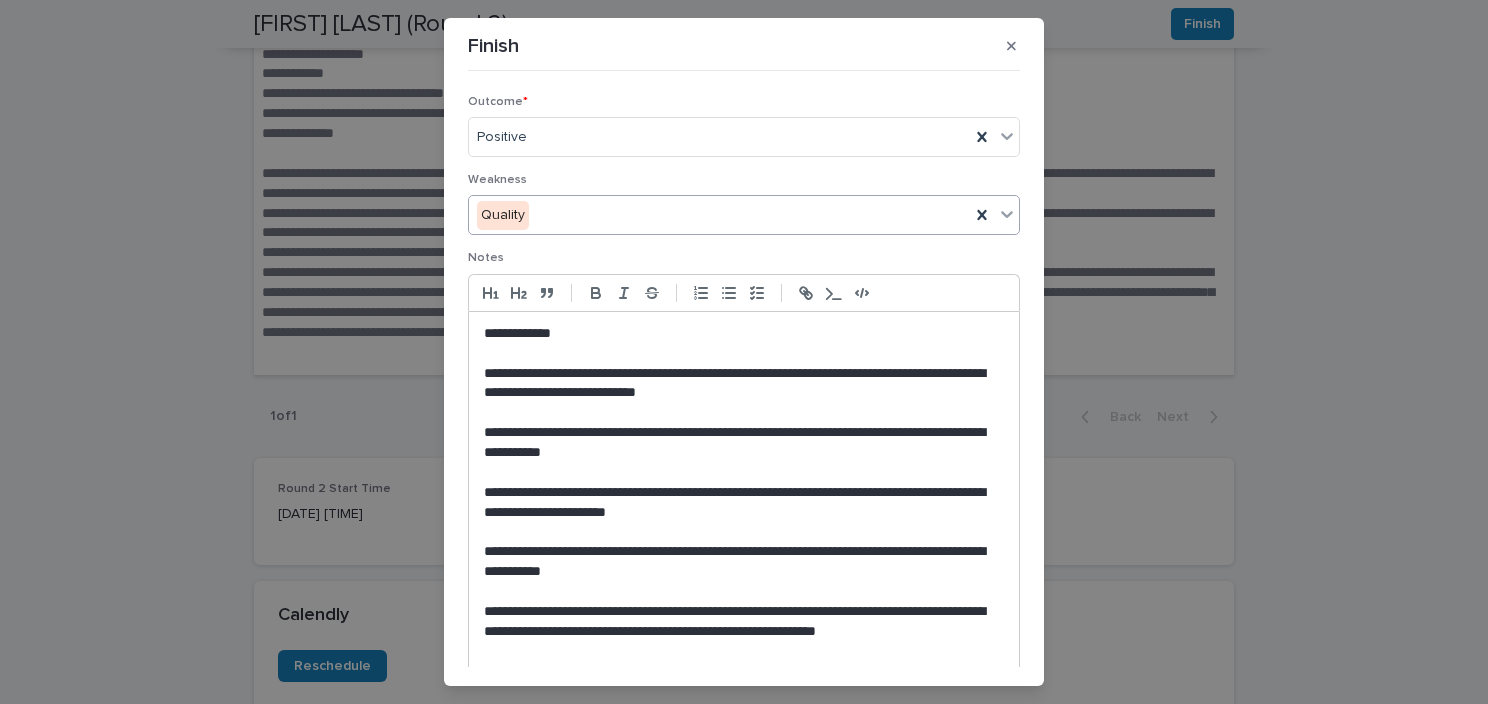 click on "**********" at bounding box center [739, 334] 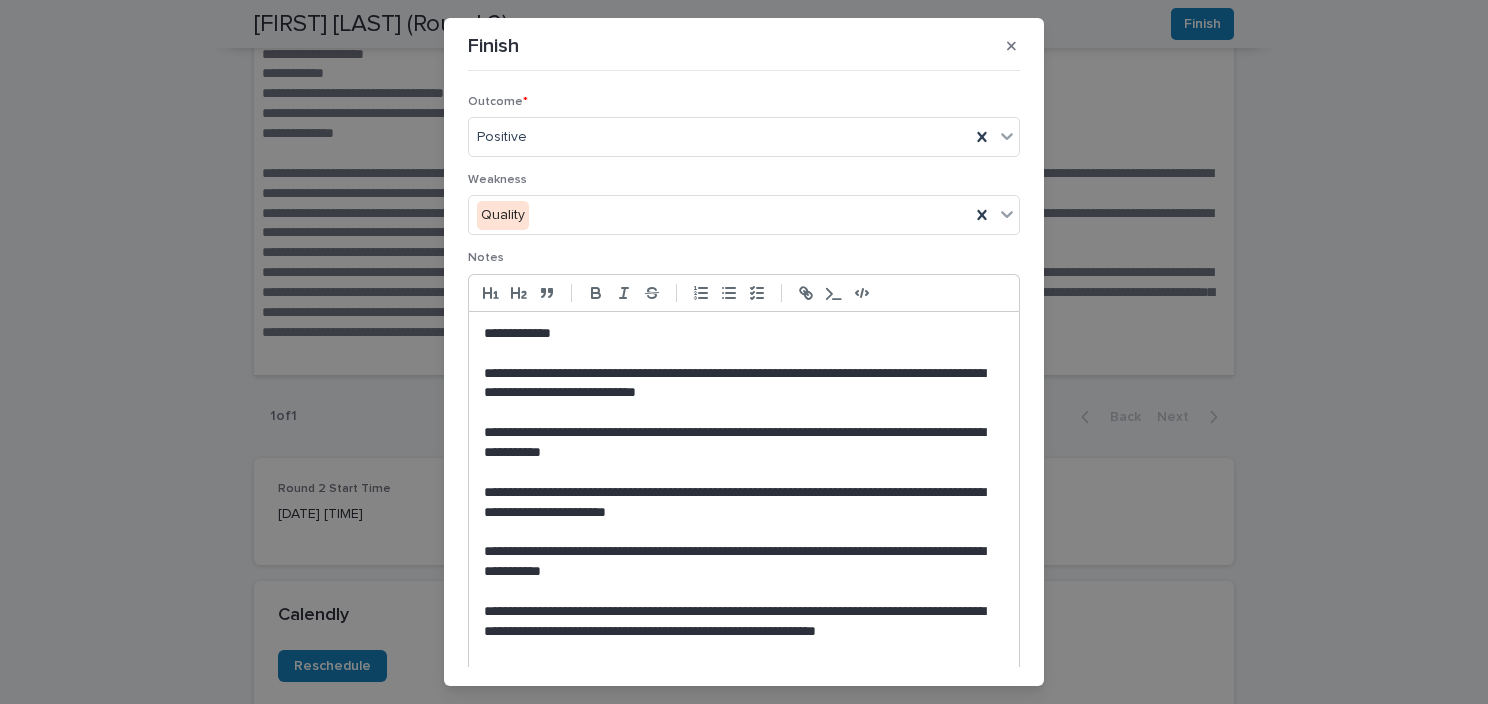 type 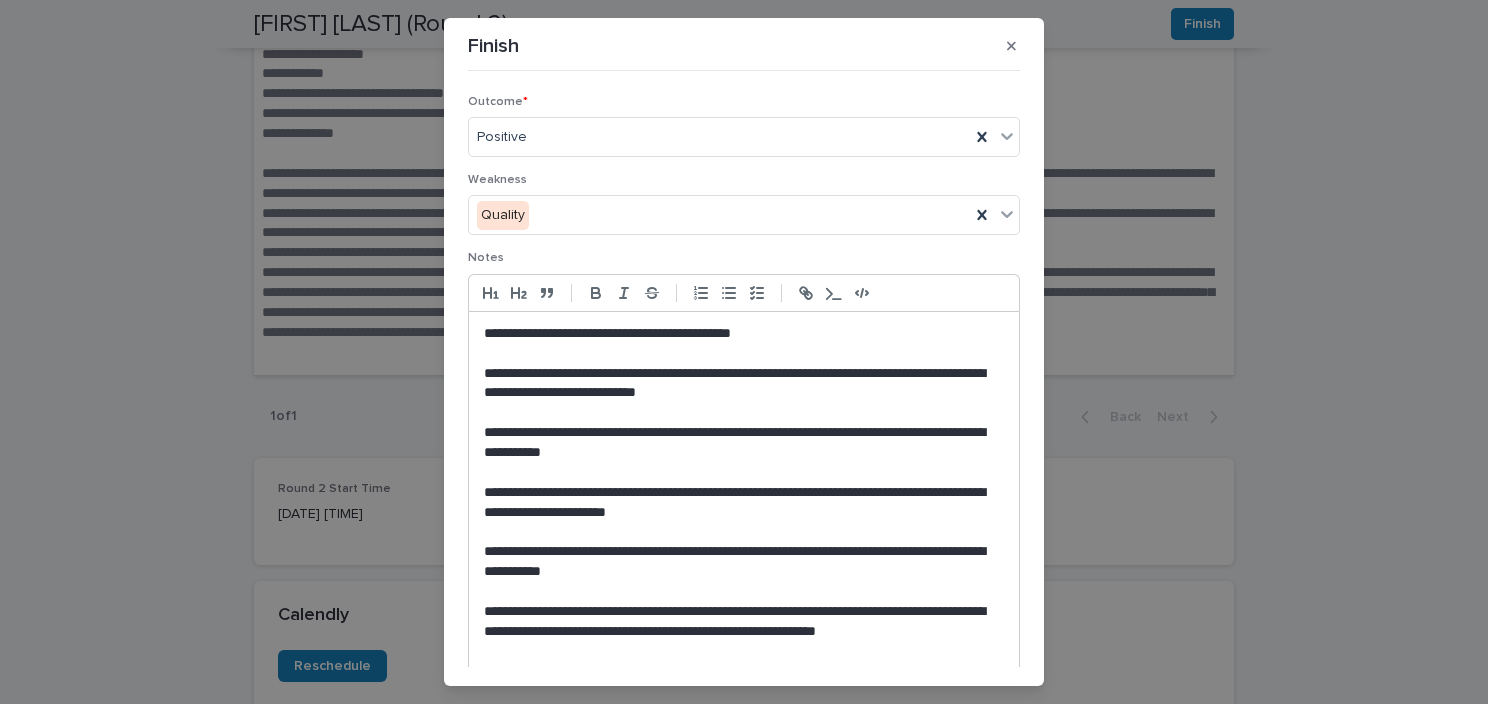 click on "**********" at bounding box center (739, 384) 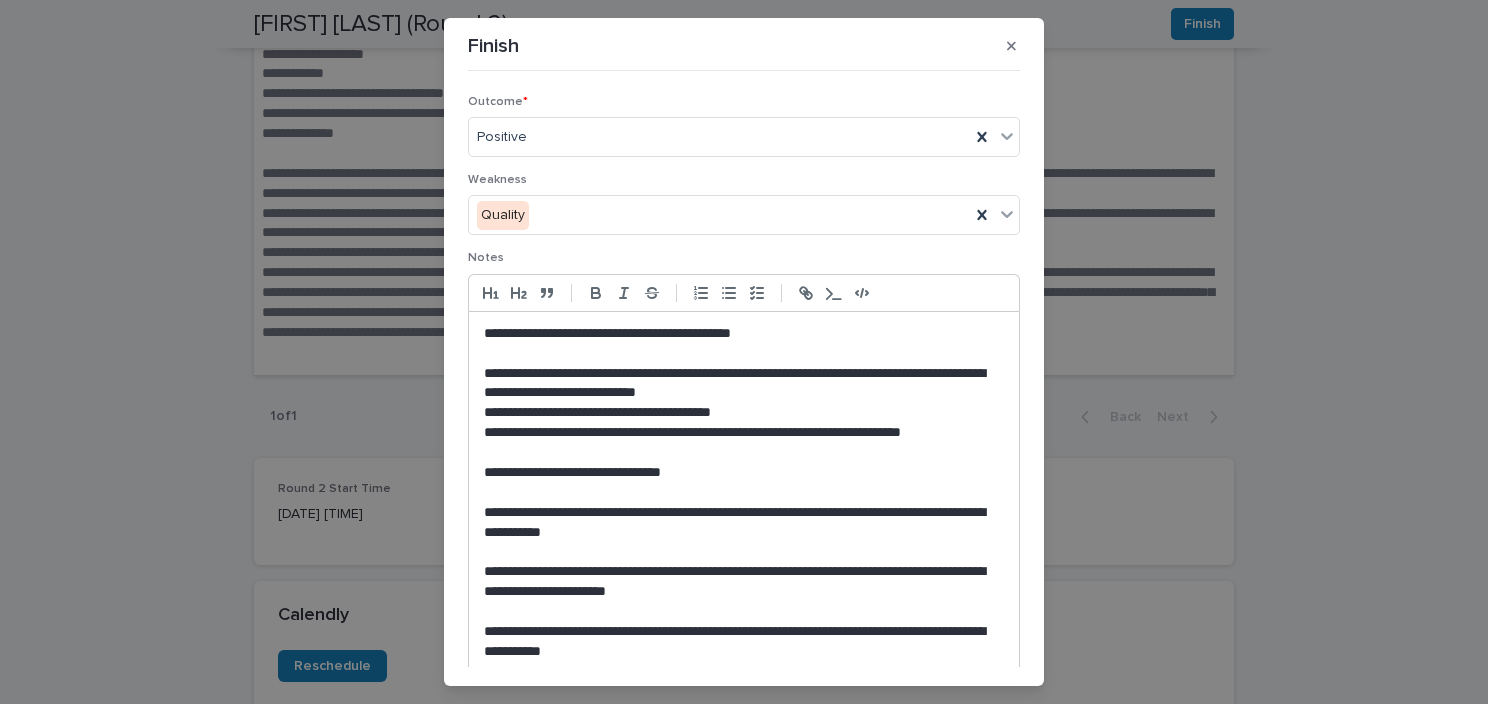 click on "**********" at bounding box center (739, 523) 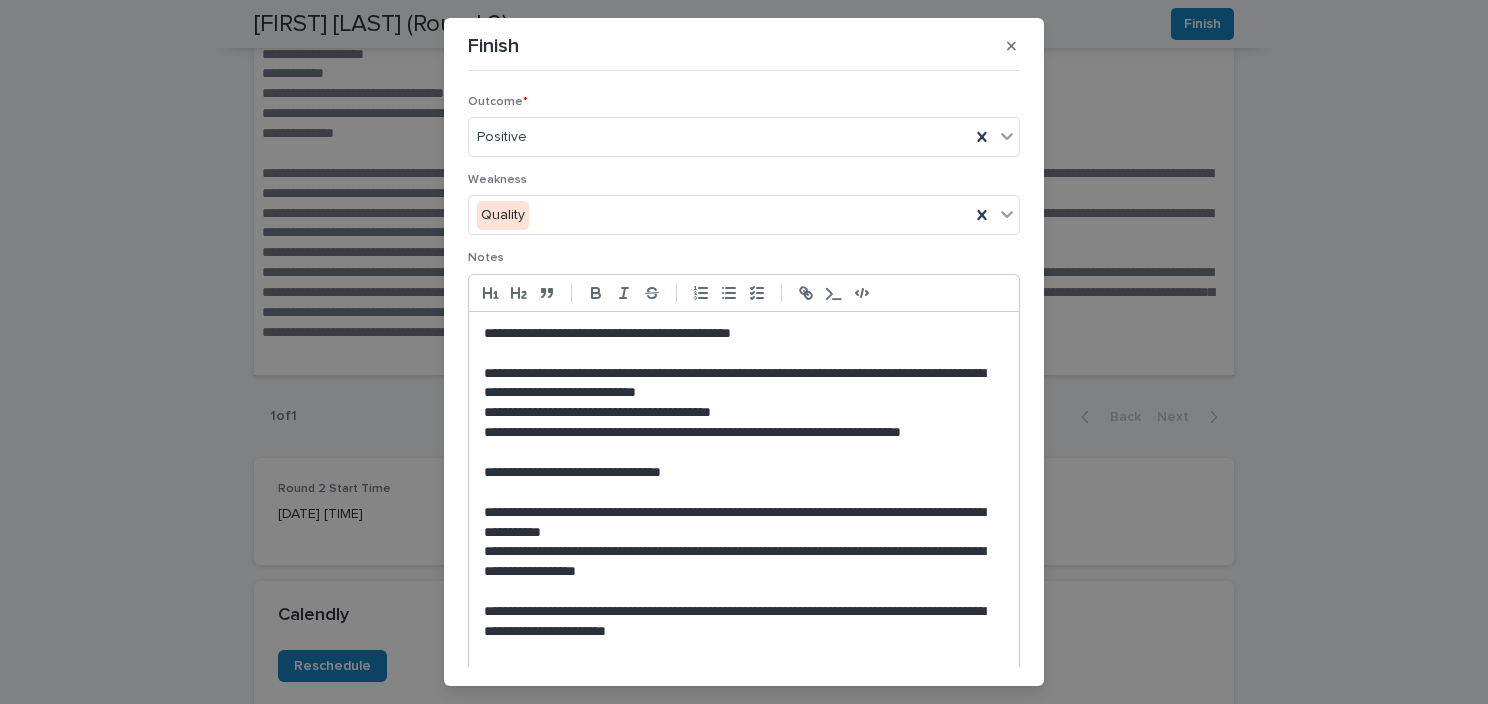click at bounding box center [744, 652] 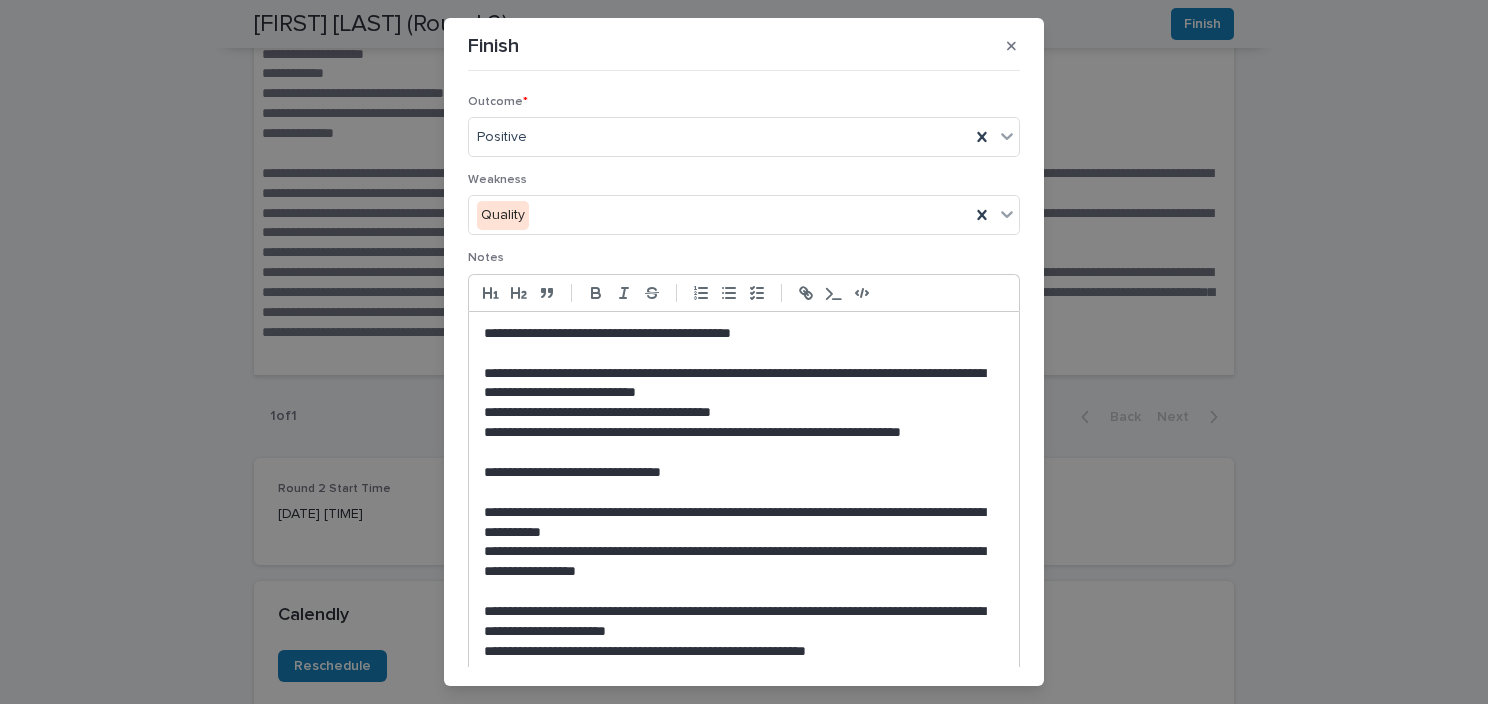 scroll, scrollTop: 300, scrollLeft: 0, axis: vertical 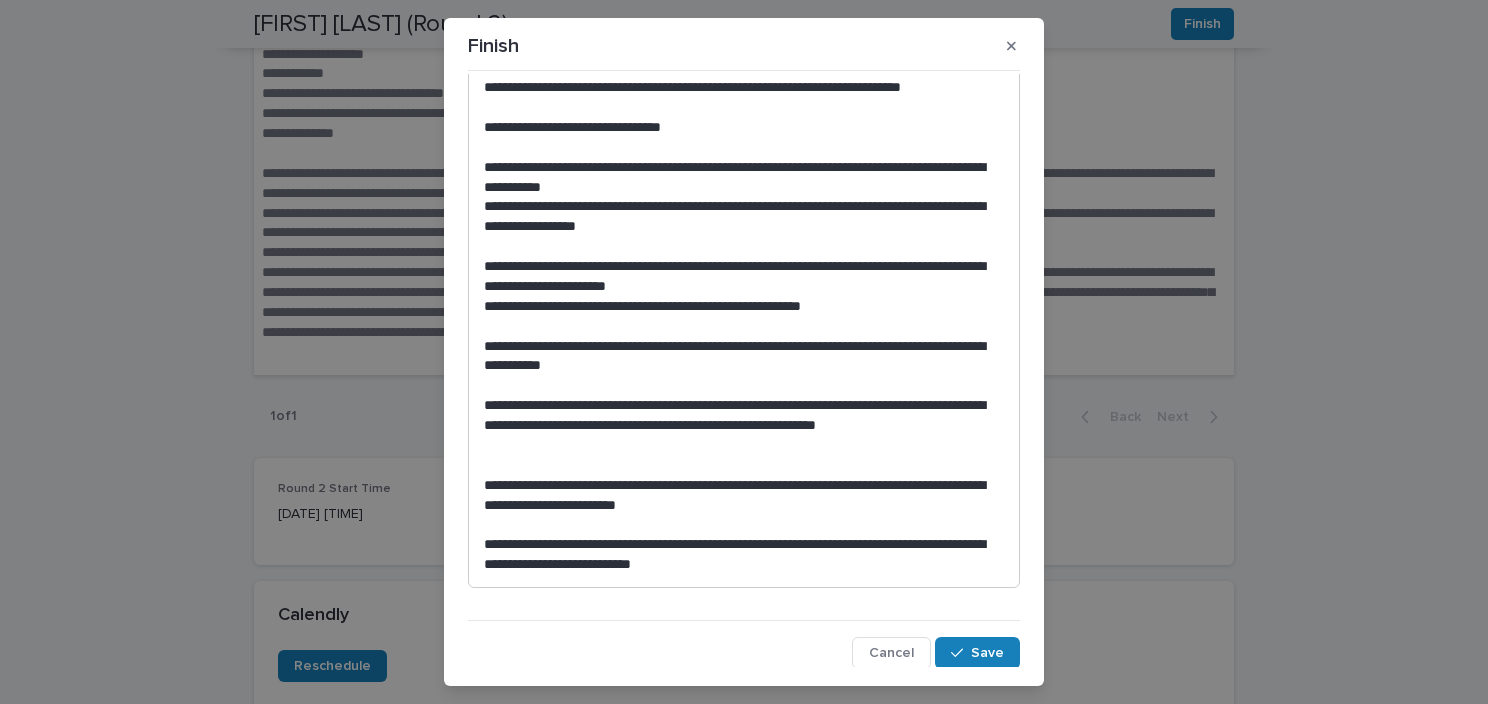 click on "**********" at bounding box center (739, 357) 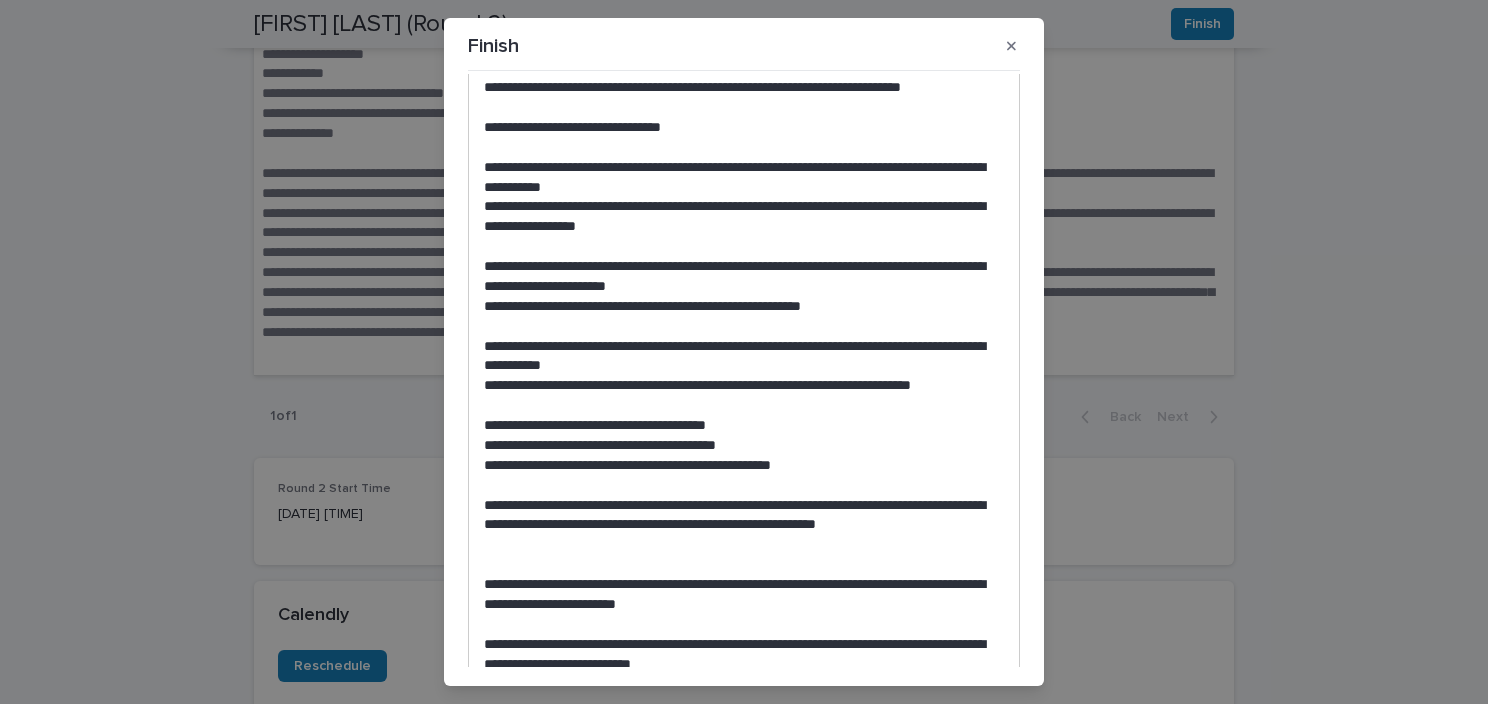 click on "**********" at bounding box center [739, 526] 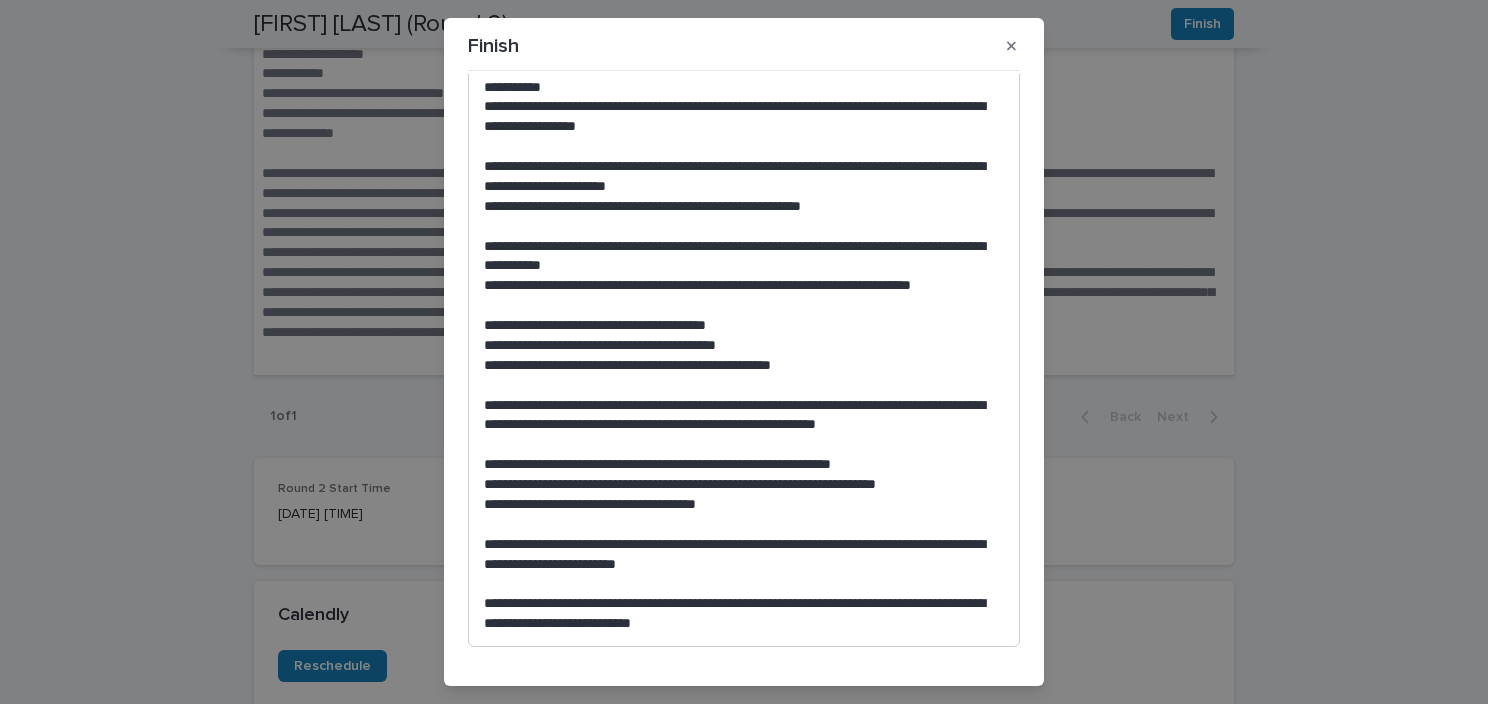 scroll, scrollTop: 504, scrollLeft: 0, axis: vertical 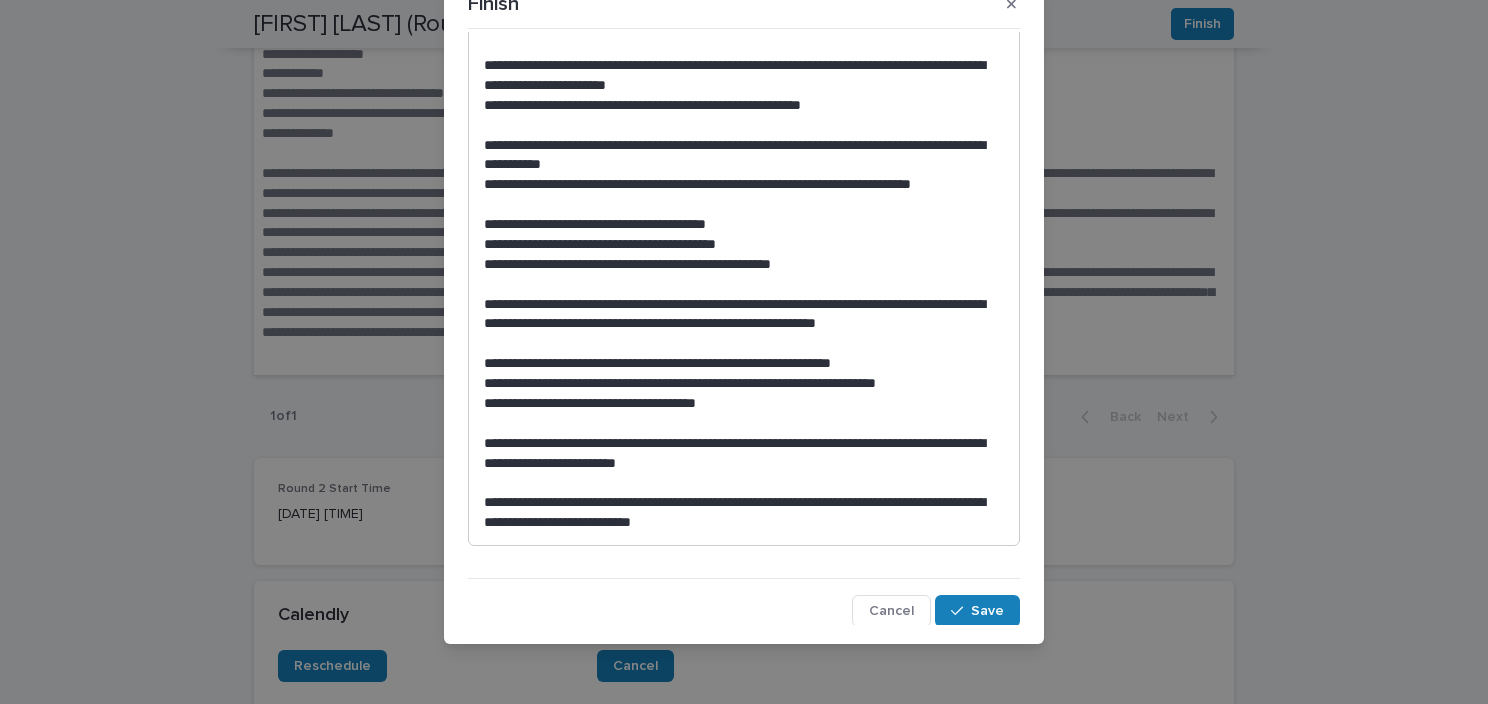 click on "**********" at bounding box center [739, 454] 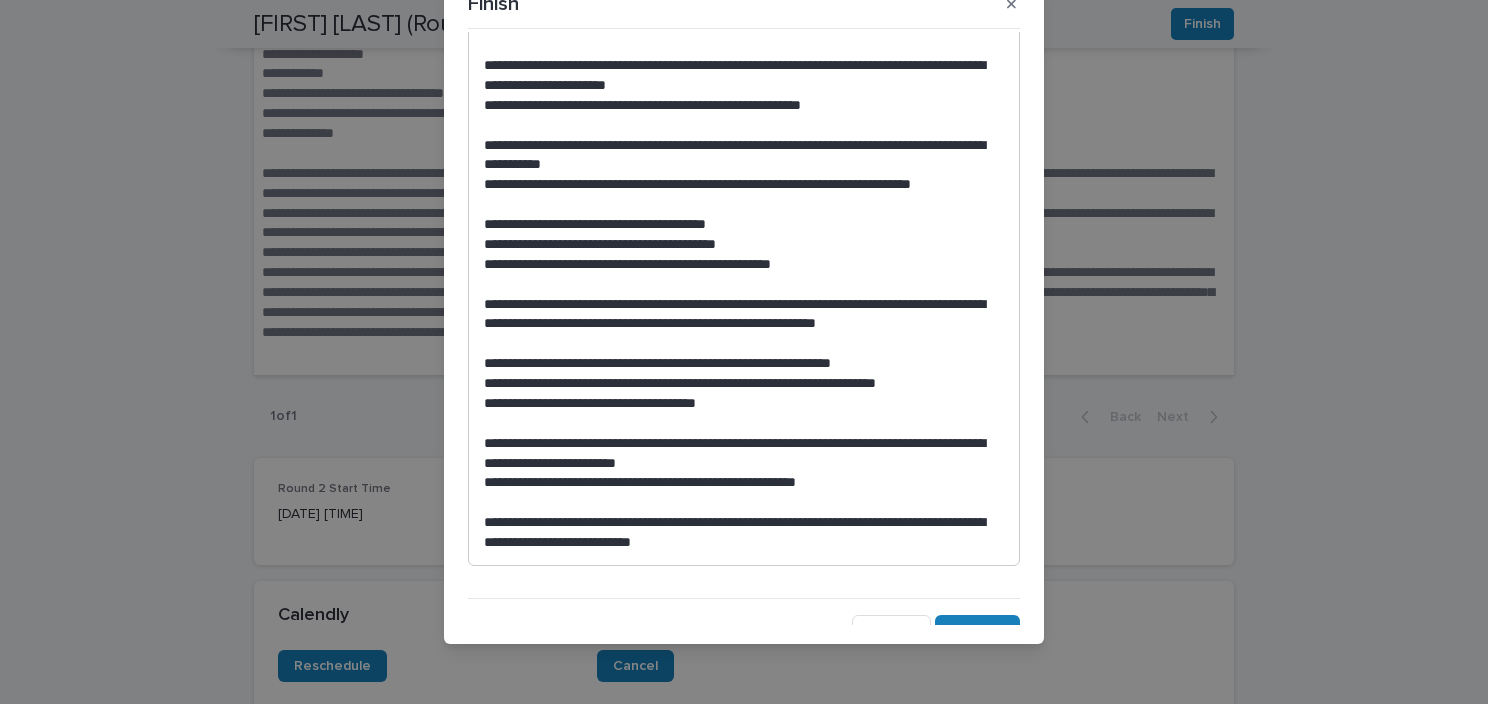 click on "**********" at bounding box center [739, 483] 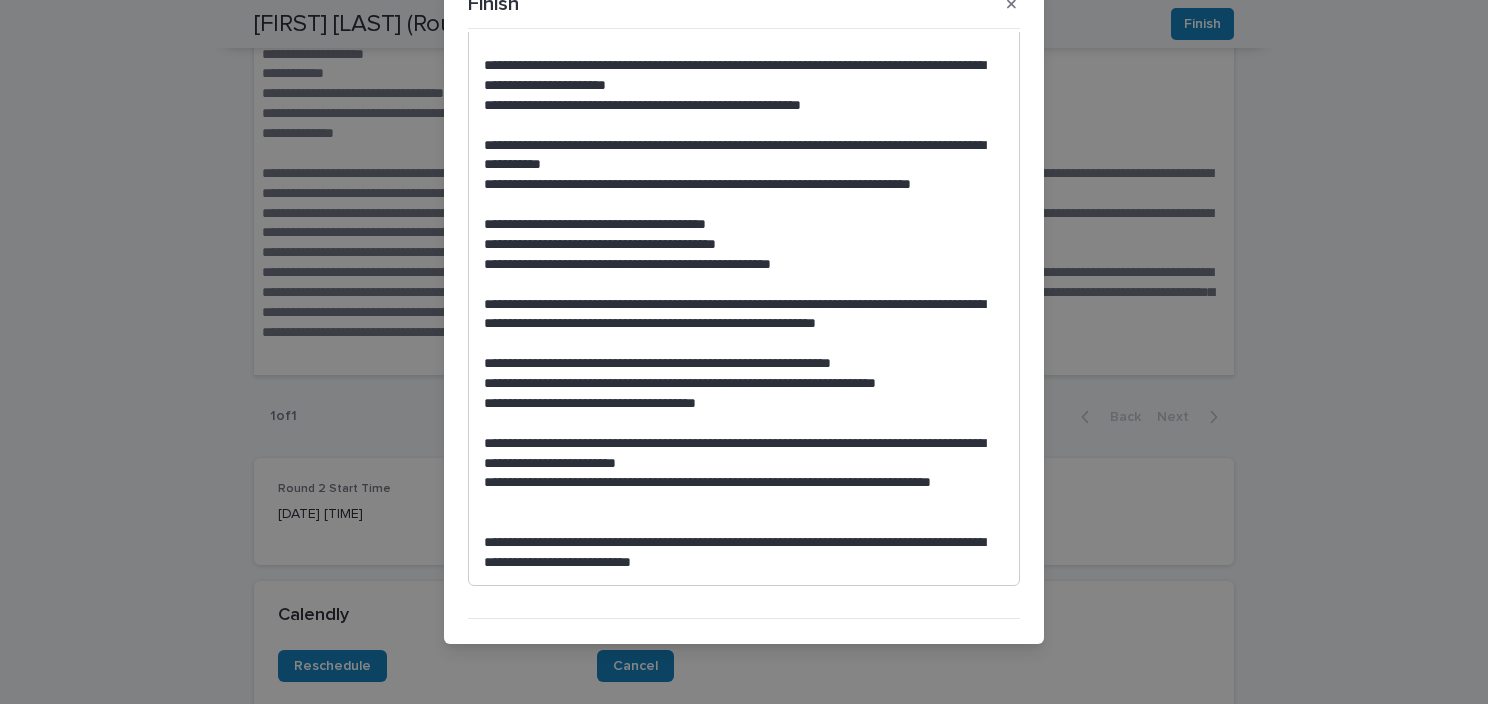 click on "**********" at bounding box center (739, 553) 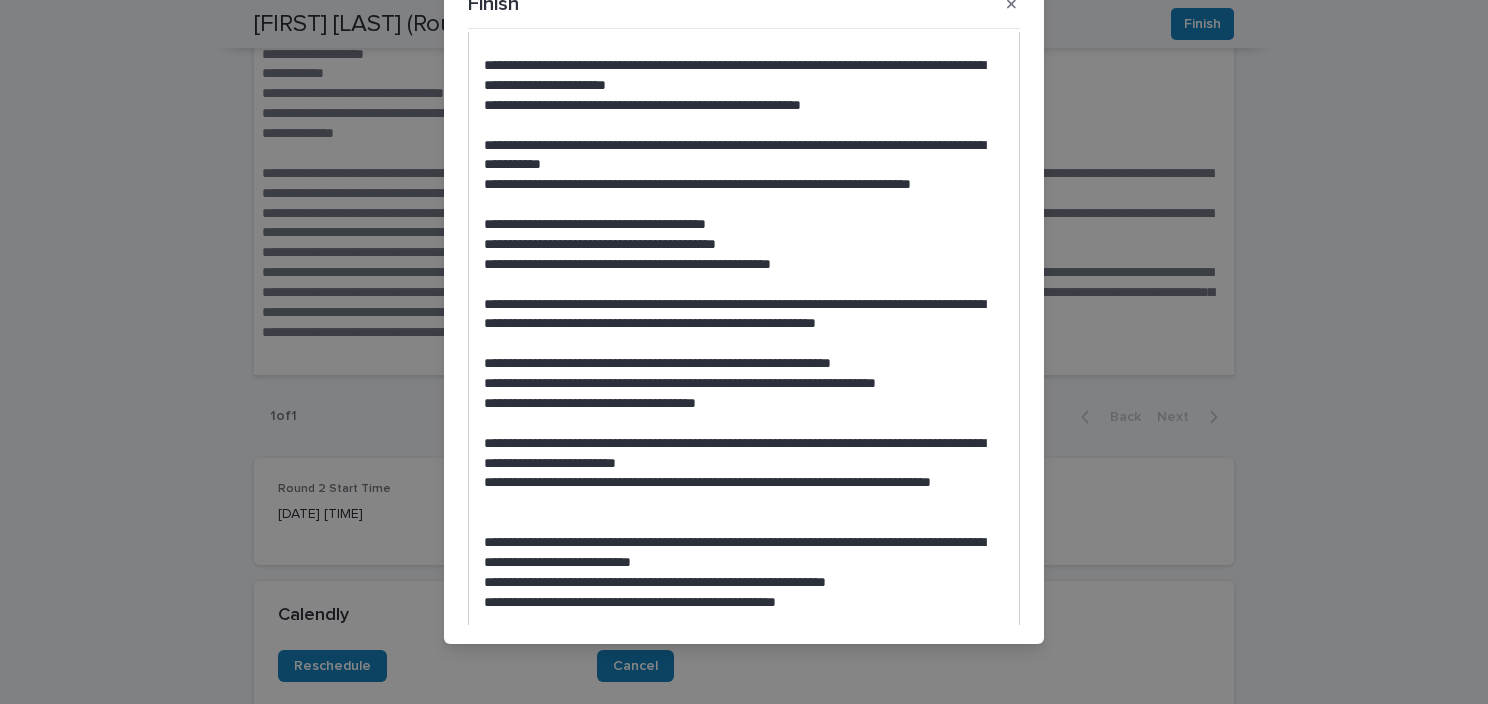 scroll, scrollTop: 507, scrollLeft: 0, axis: vertical 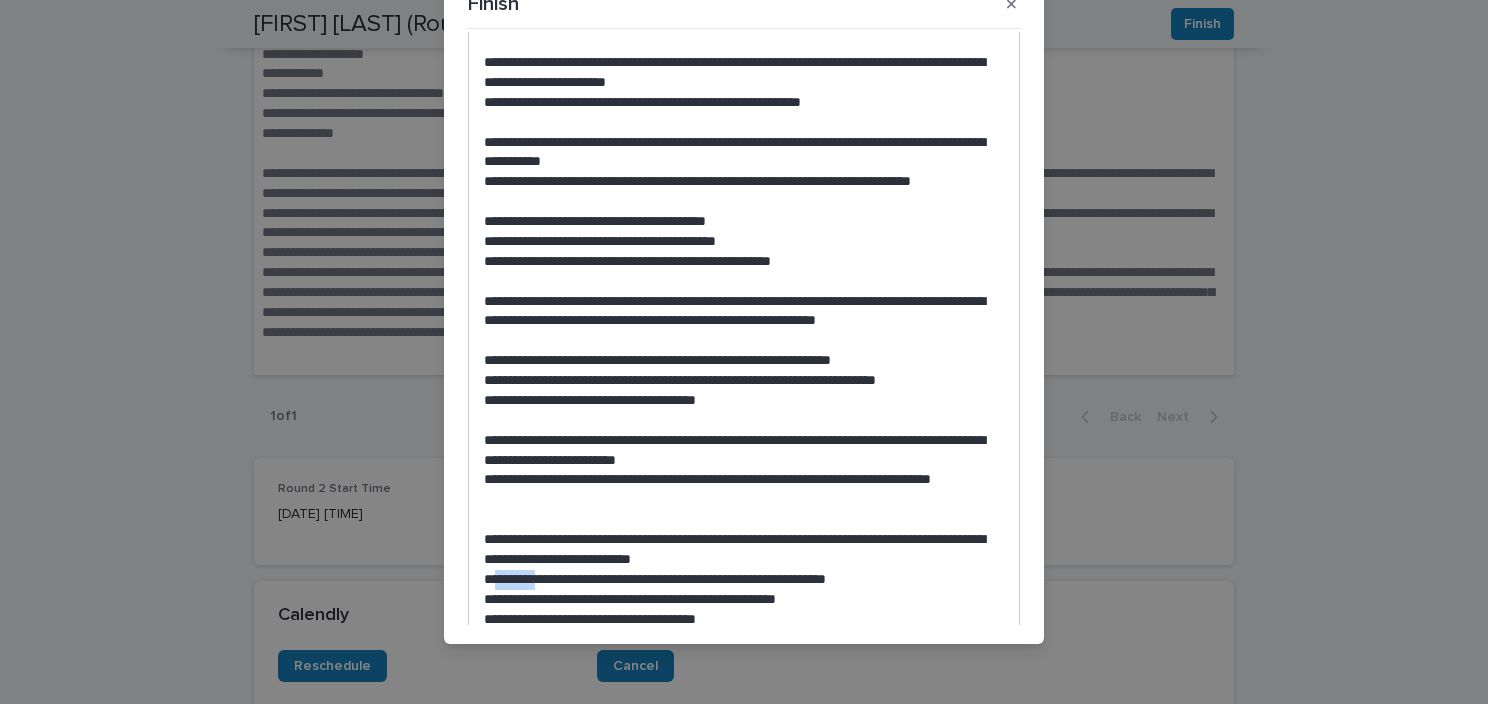 drag, startPoint x: 486, startPoint y: 575, endPoint x: 528, endPoint y: 578, distance: 42.107006 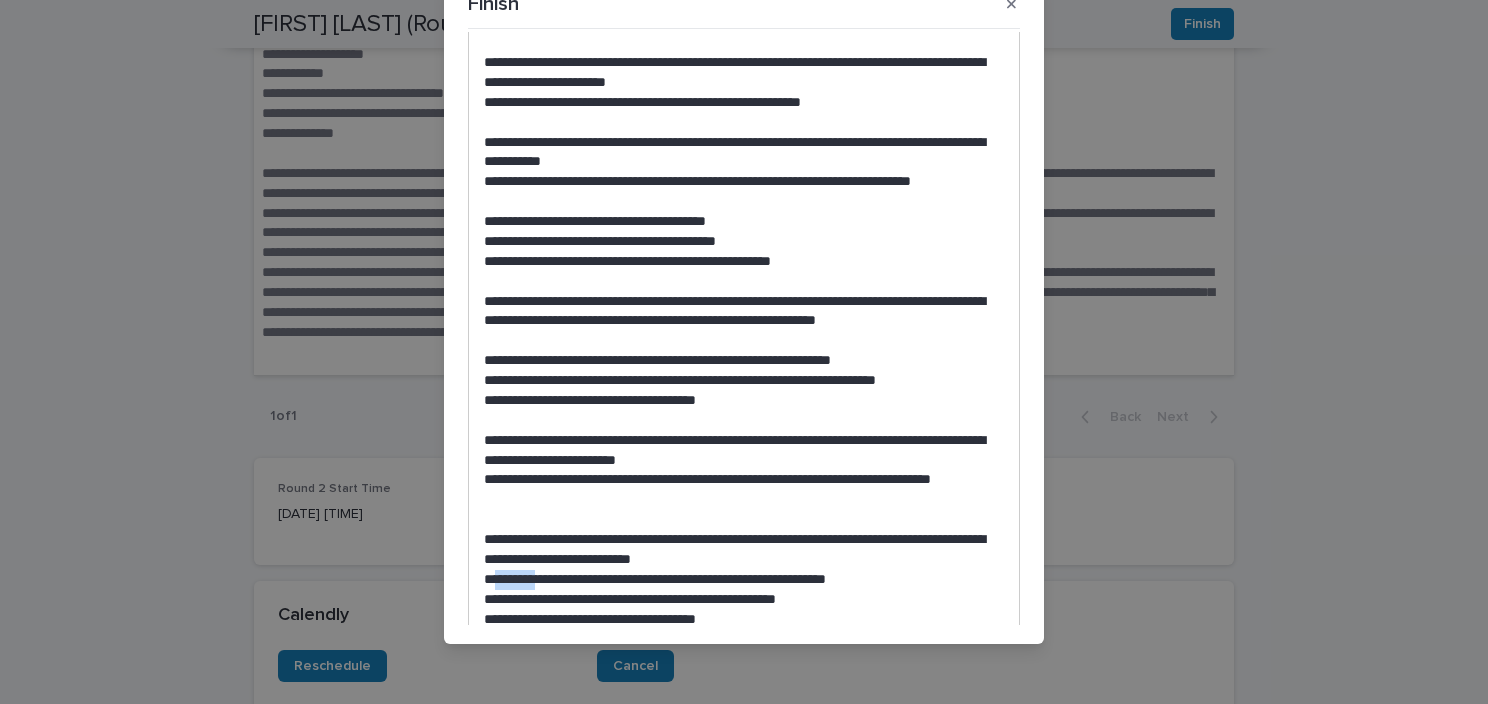 click on "**********" at bounding box center (739, 580) 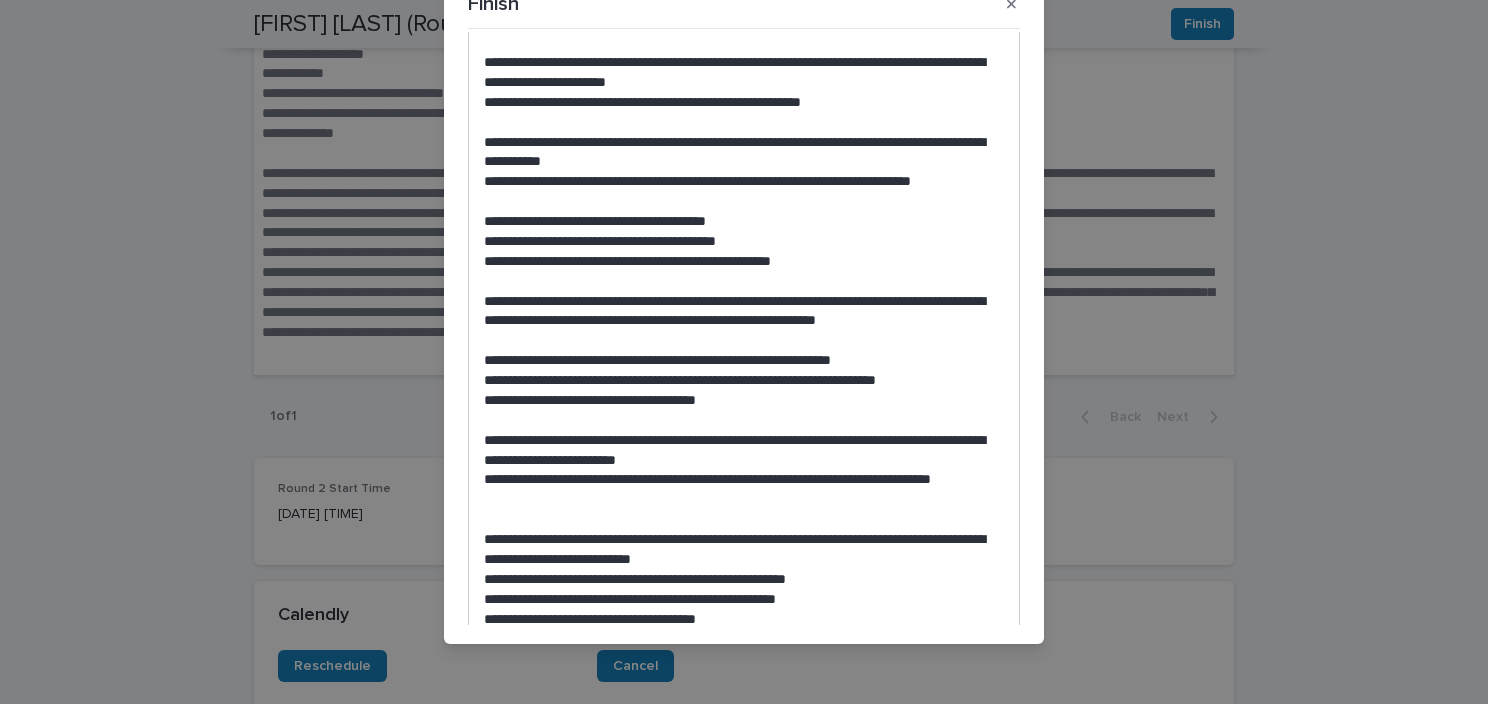 scroll, scrollTop: 604, scrollLeft: 0, axis: vertical 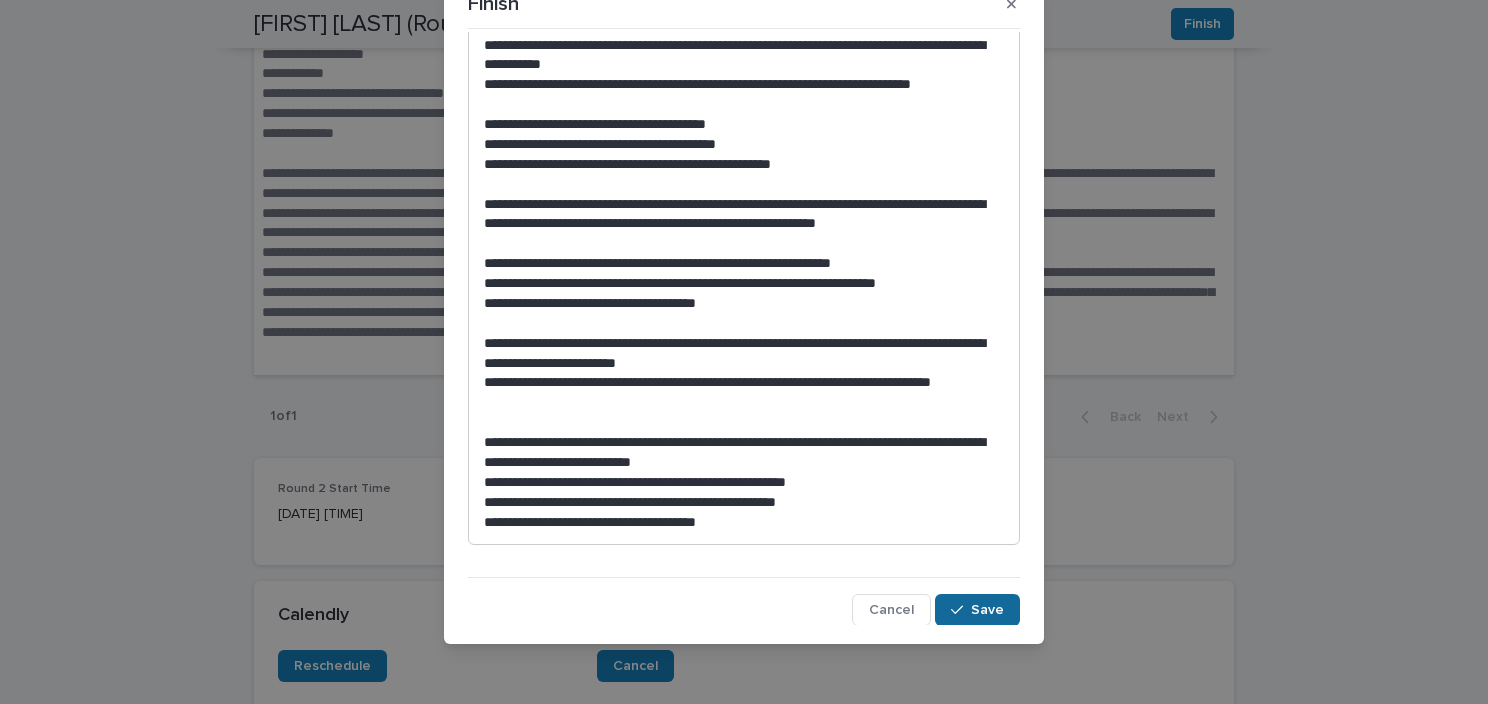 click on "Save" at bounding box center [977, 610] 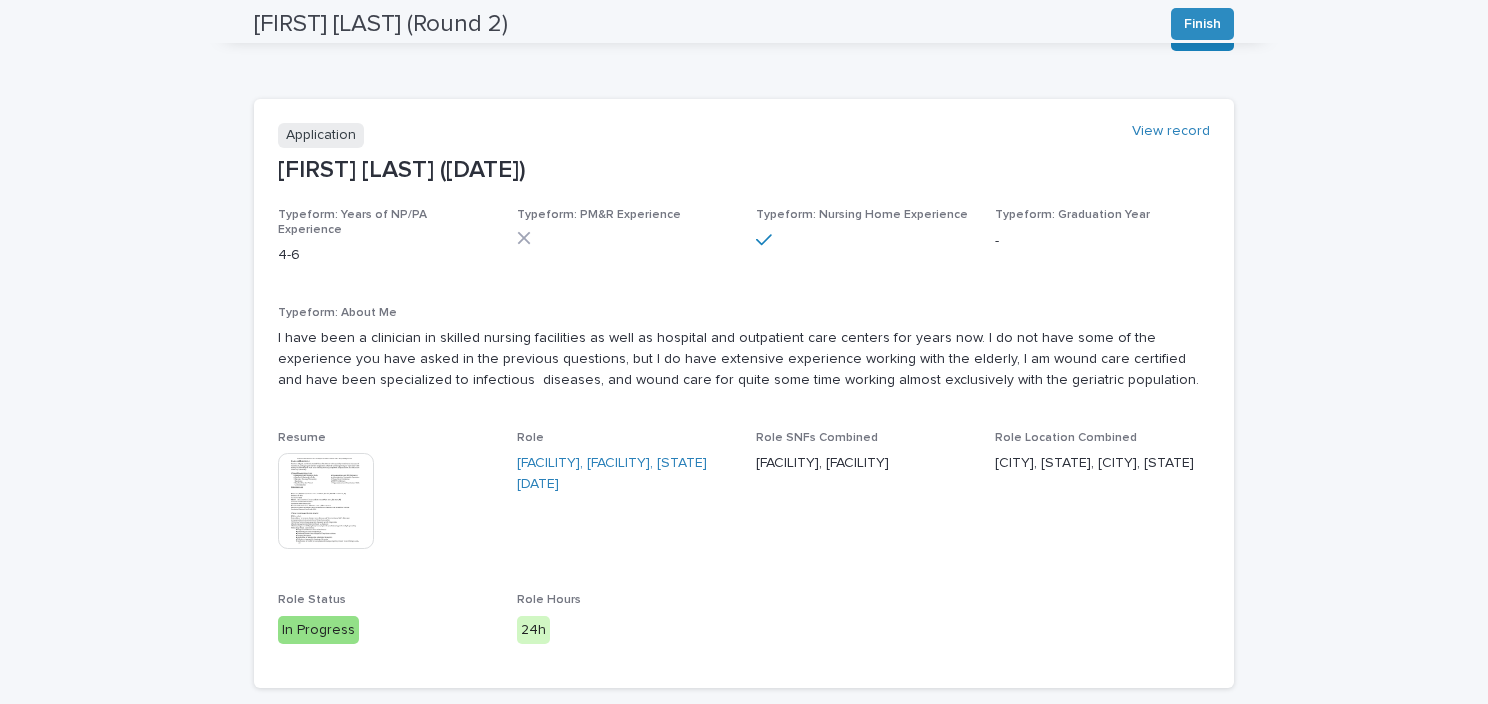 scroll, scrollTop: 0, scrollLeft: 0, axis: both 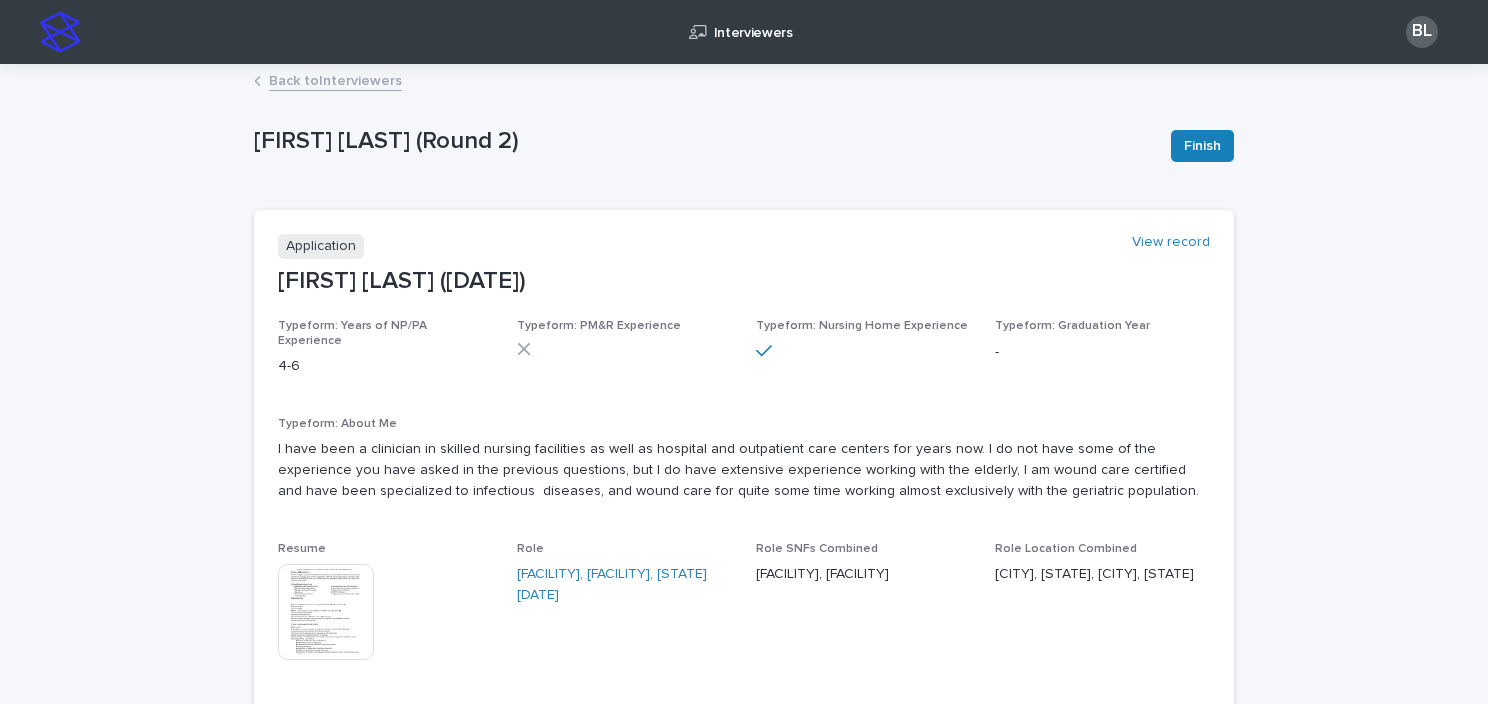 click on "Back to  Interviewers" at bounding box center (335, 79) 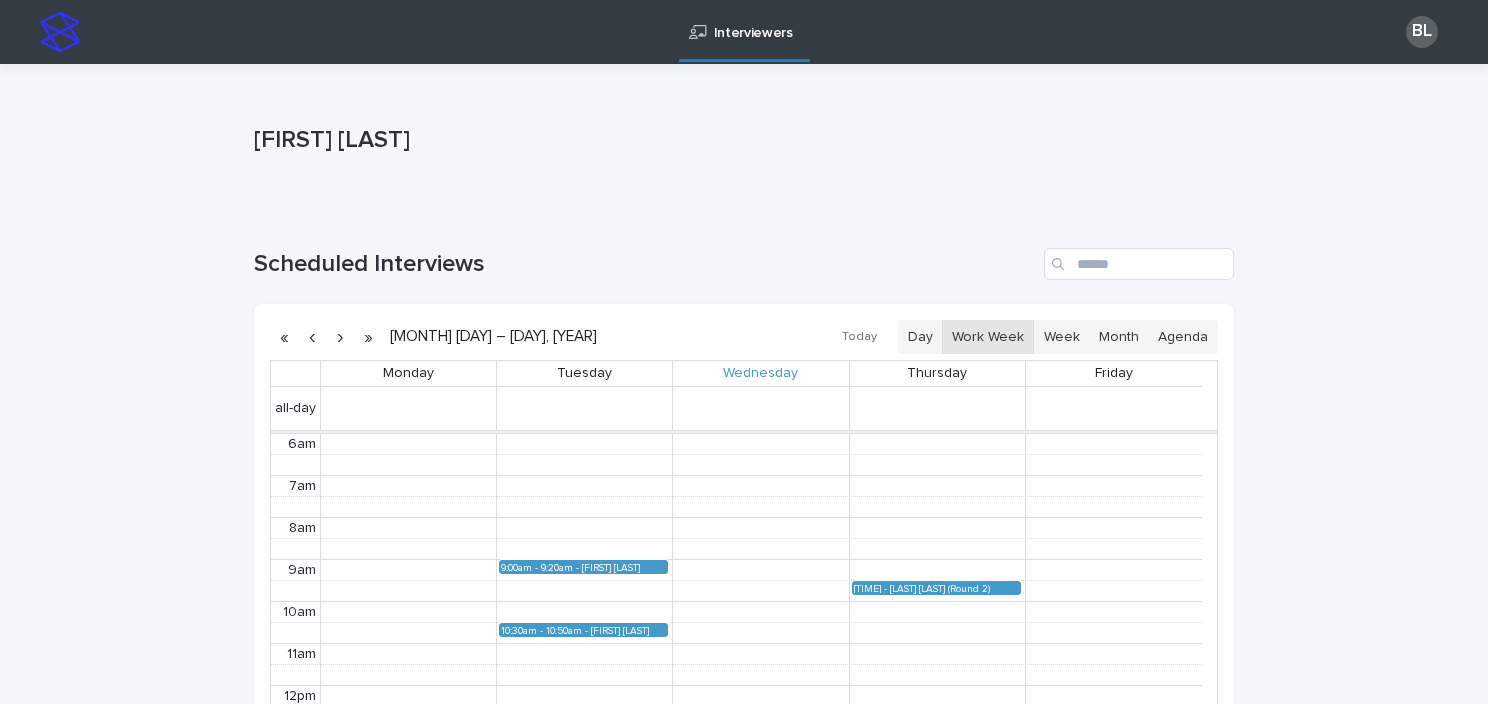 scroll, scrollTop: 552, scrollLeft: 0, axis: vertical 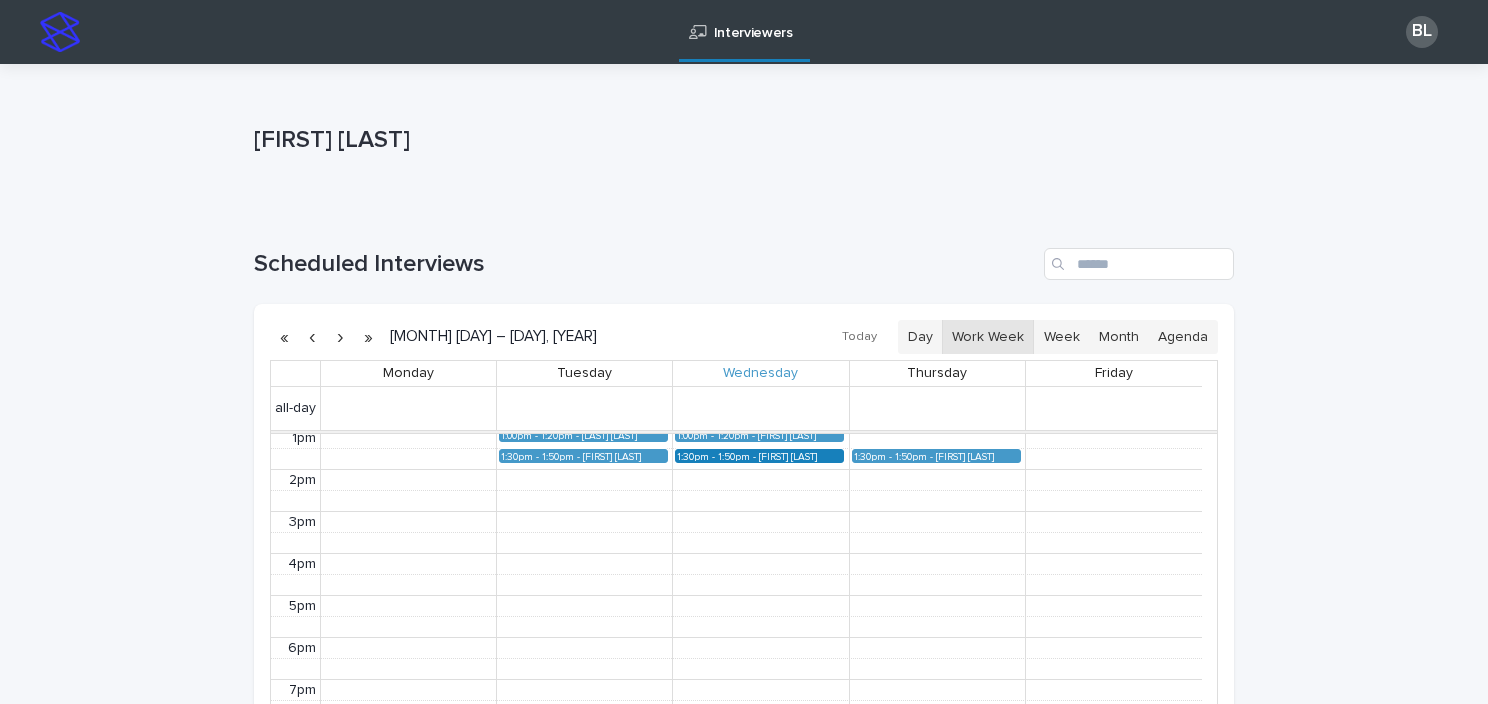 click on "[FIRST] [LAST] (Round 2)" at bounding box center [800, 456] 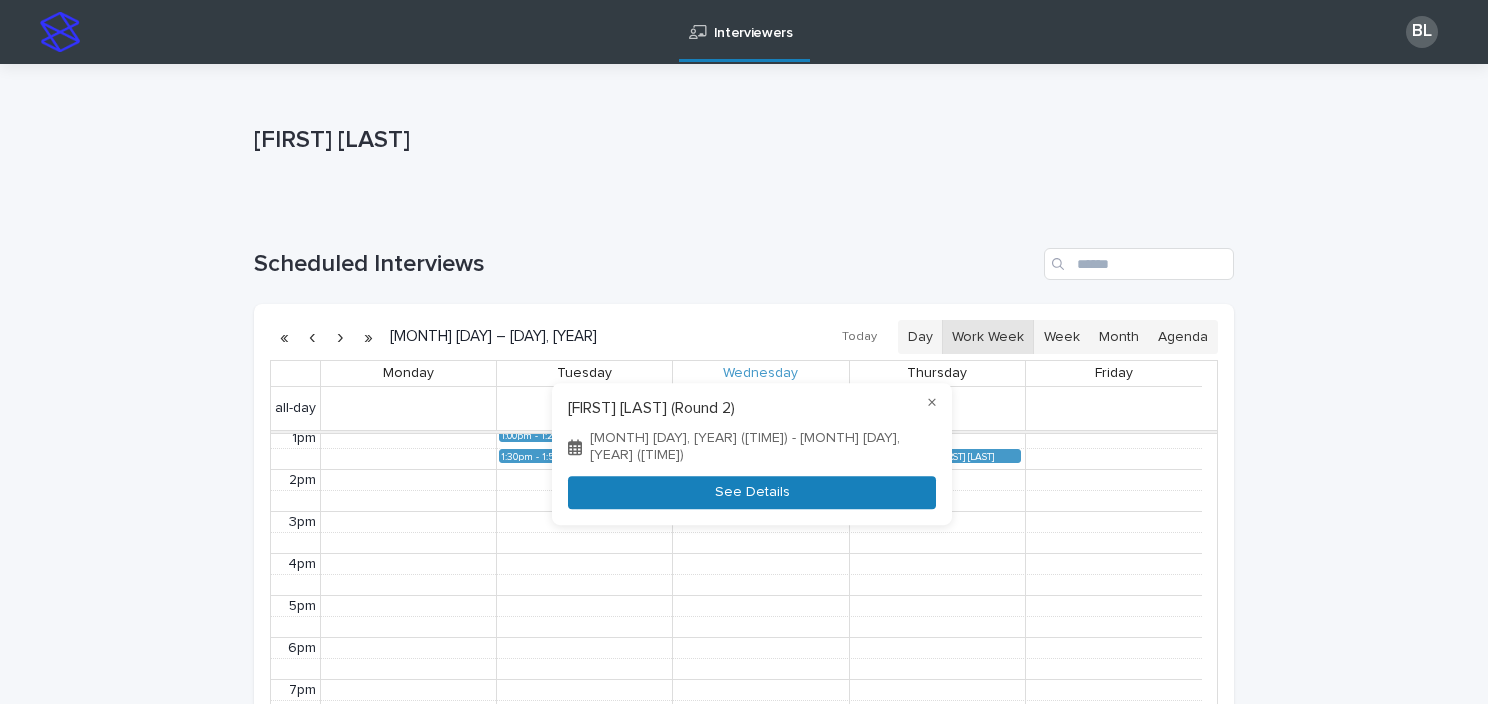 click on "See Details" at bounding box center (752, 492) 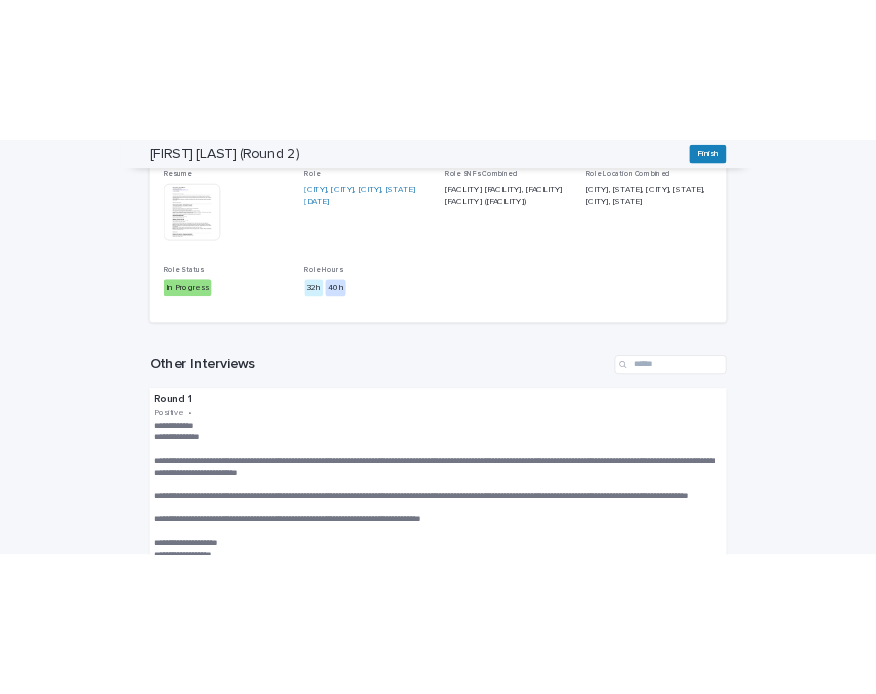 scroll, scrollTop: 400, scrollLeft: 0, axis: vertical 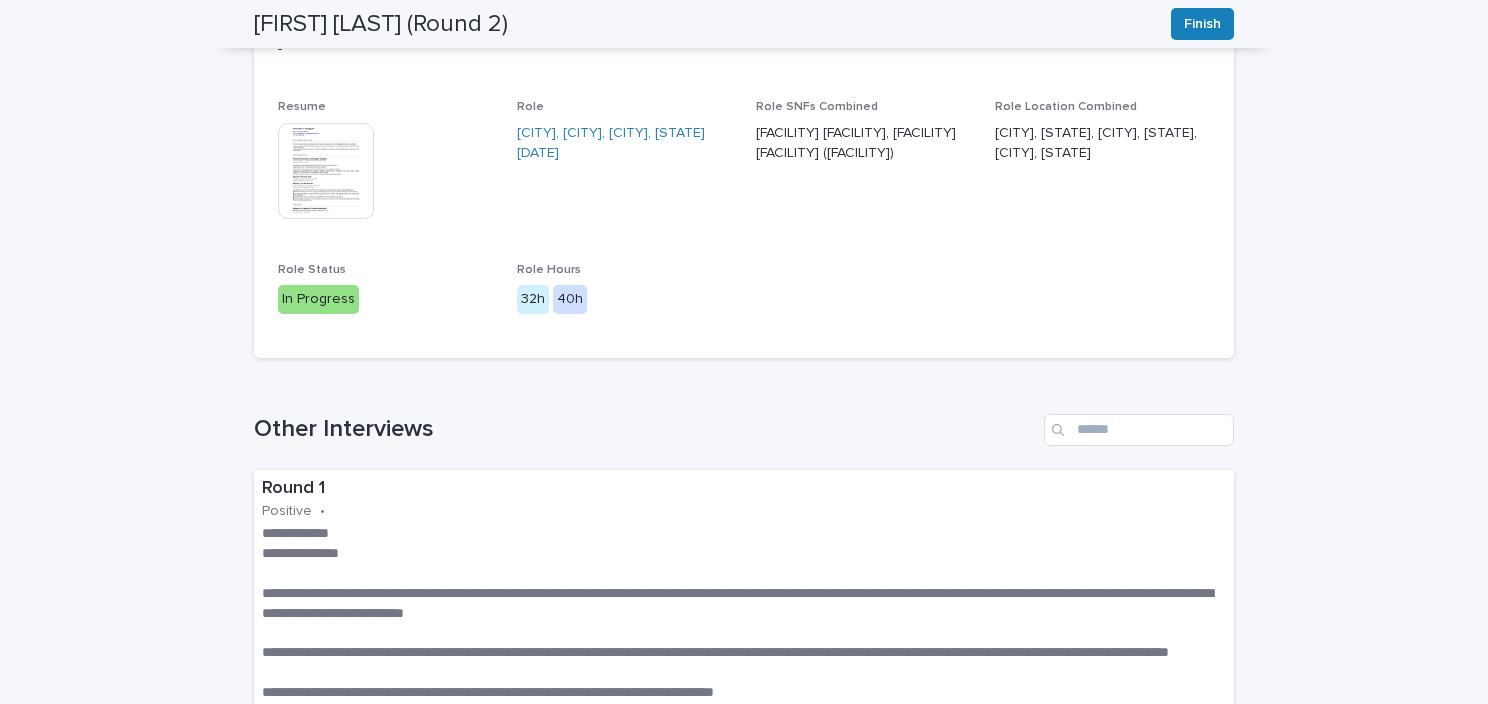click at bounding box center [326, 171] 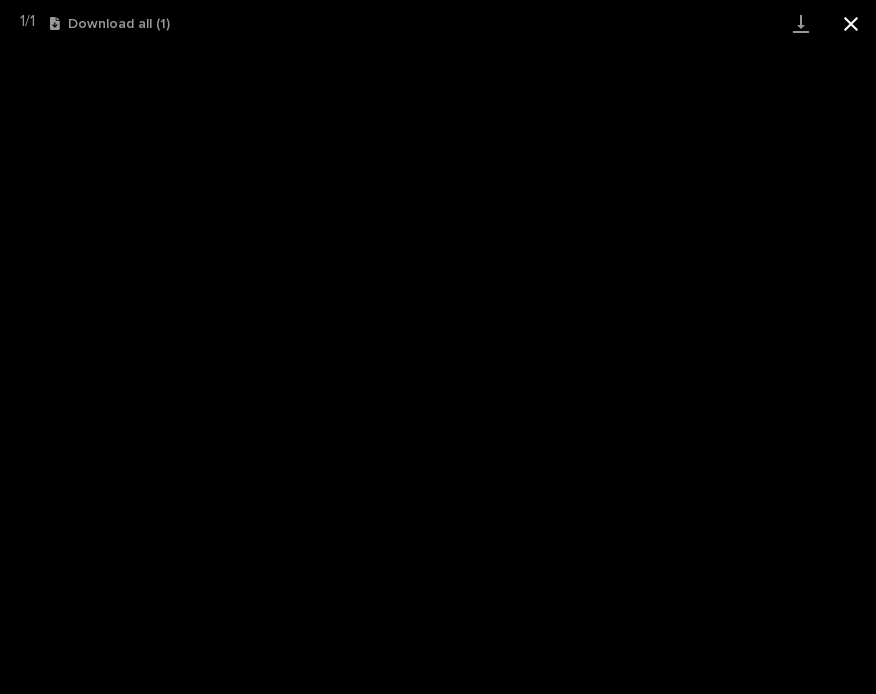 click at bounding box center (851, 23) 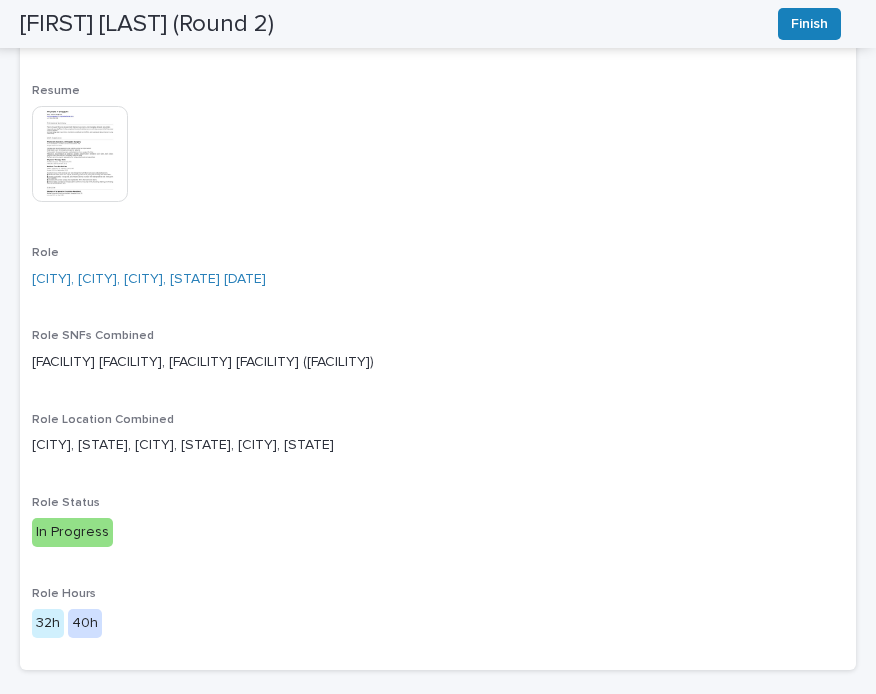 scroll, scrollTop: 600, scrollLeft: 0, axis: vertical 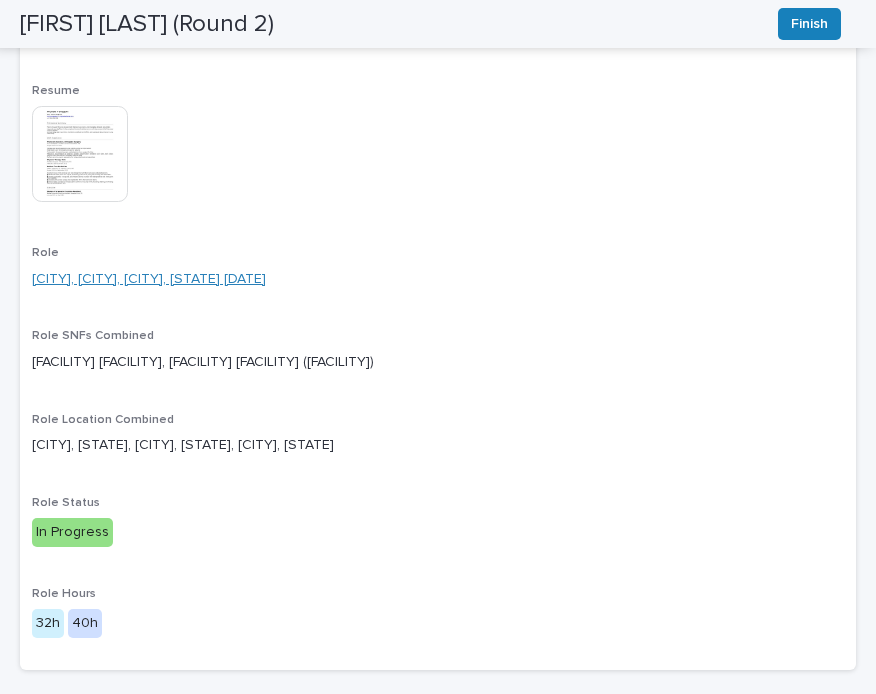 click on "[CITY], [CITY], [CITY], [STATE] [DATE]" at bounding box center [149, 279] 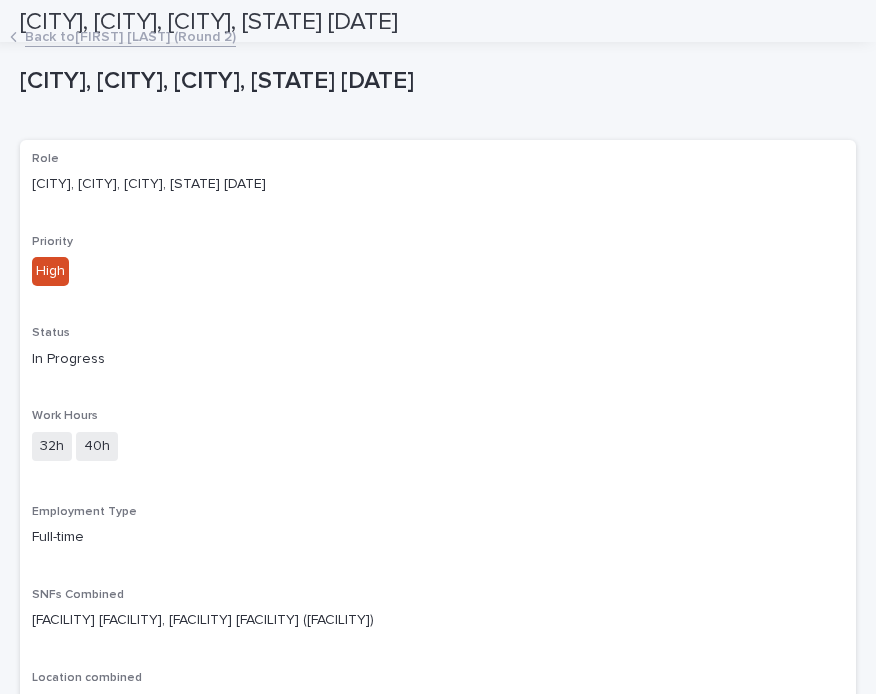 scroll, scrollTop: 0, scrollLeft: 0, axis: both 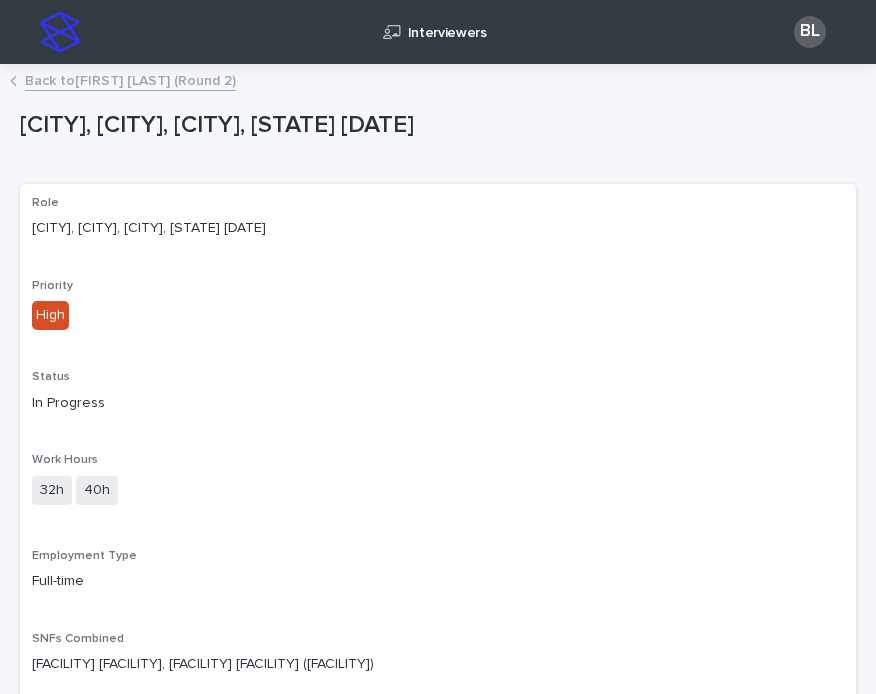 click on "Back to  [FIRST] [LAST] (Round 2)" at bounding box center [130, 79] 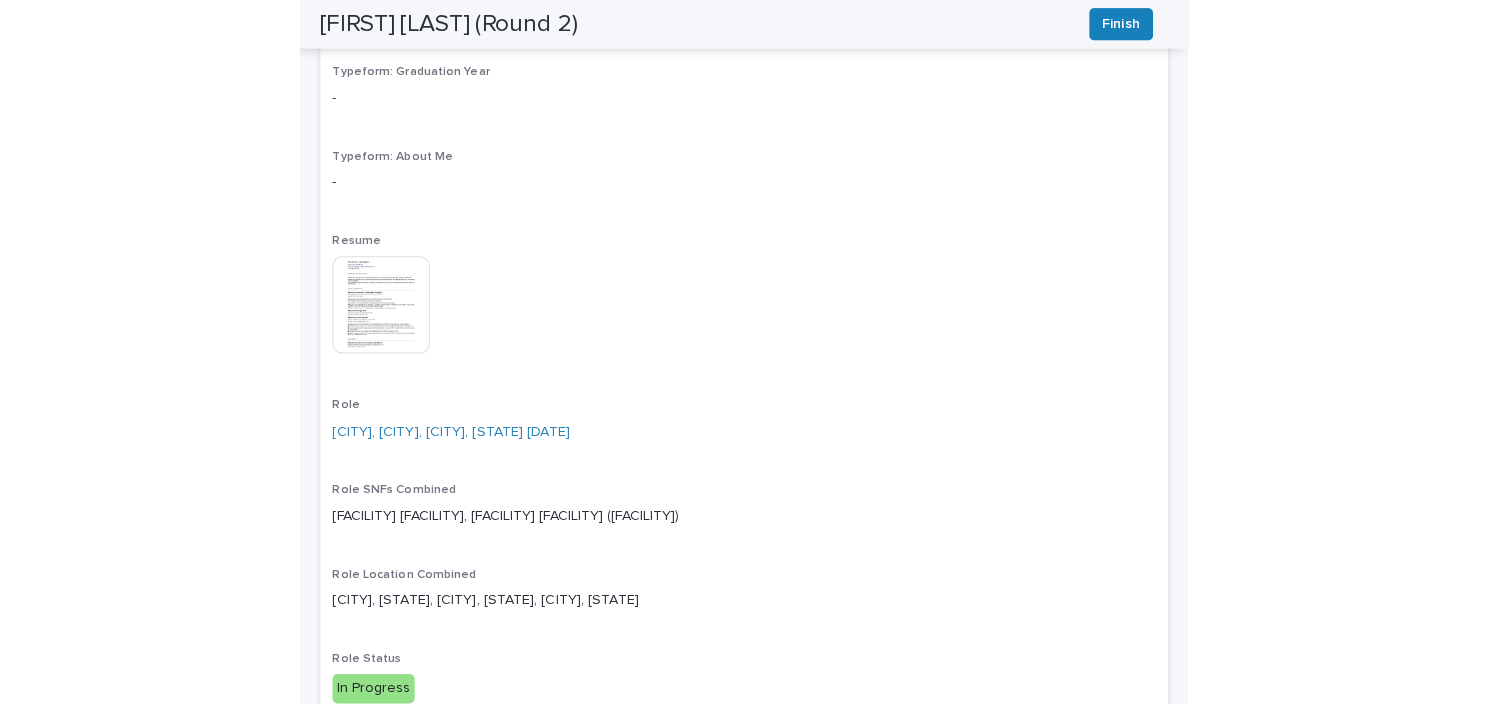 scroll, scrollTop: 300, scrollLeft: 0, axis: vertical 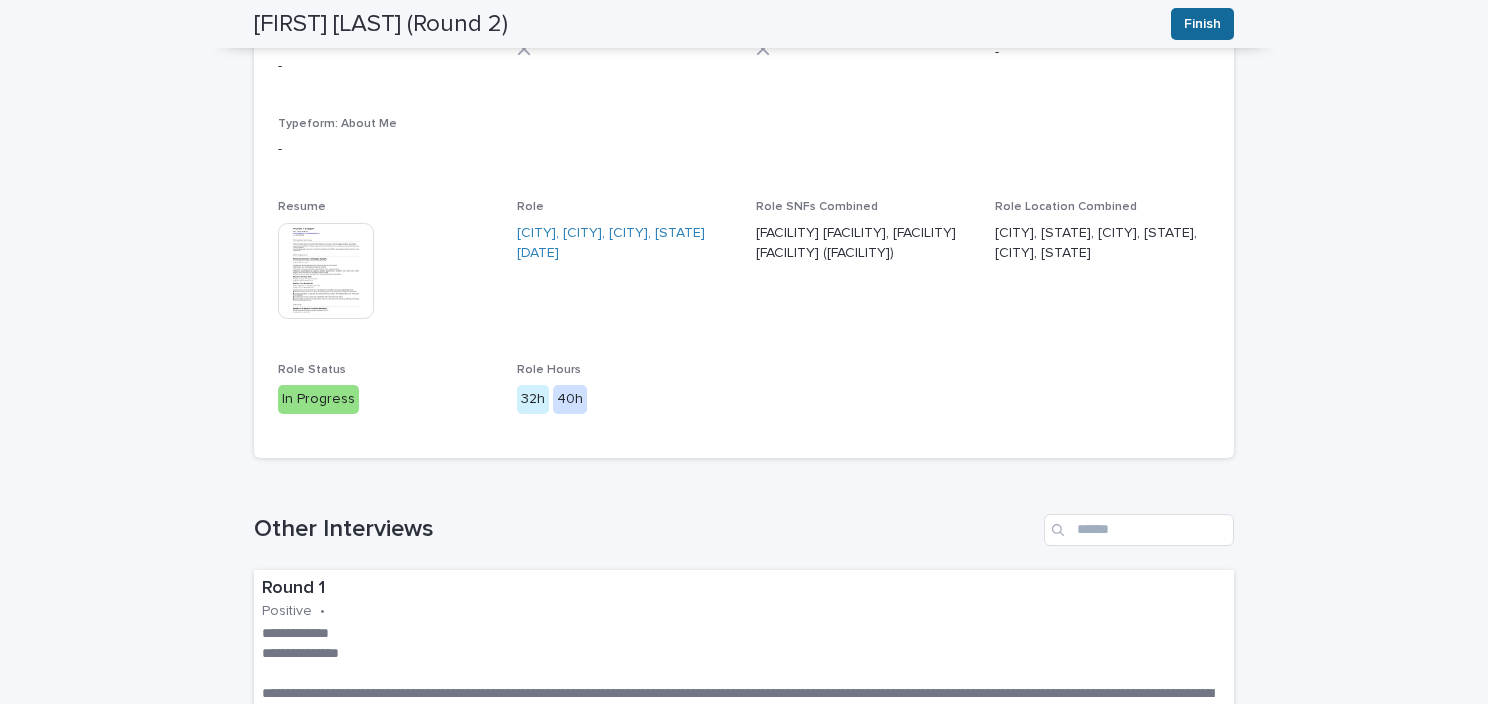 click on "Finish" at bounding box center (1202, 24) 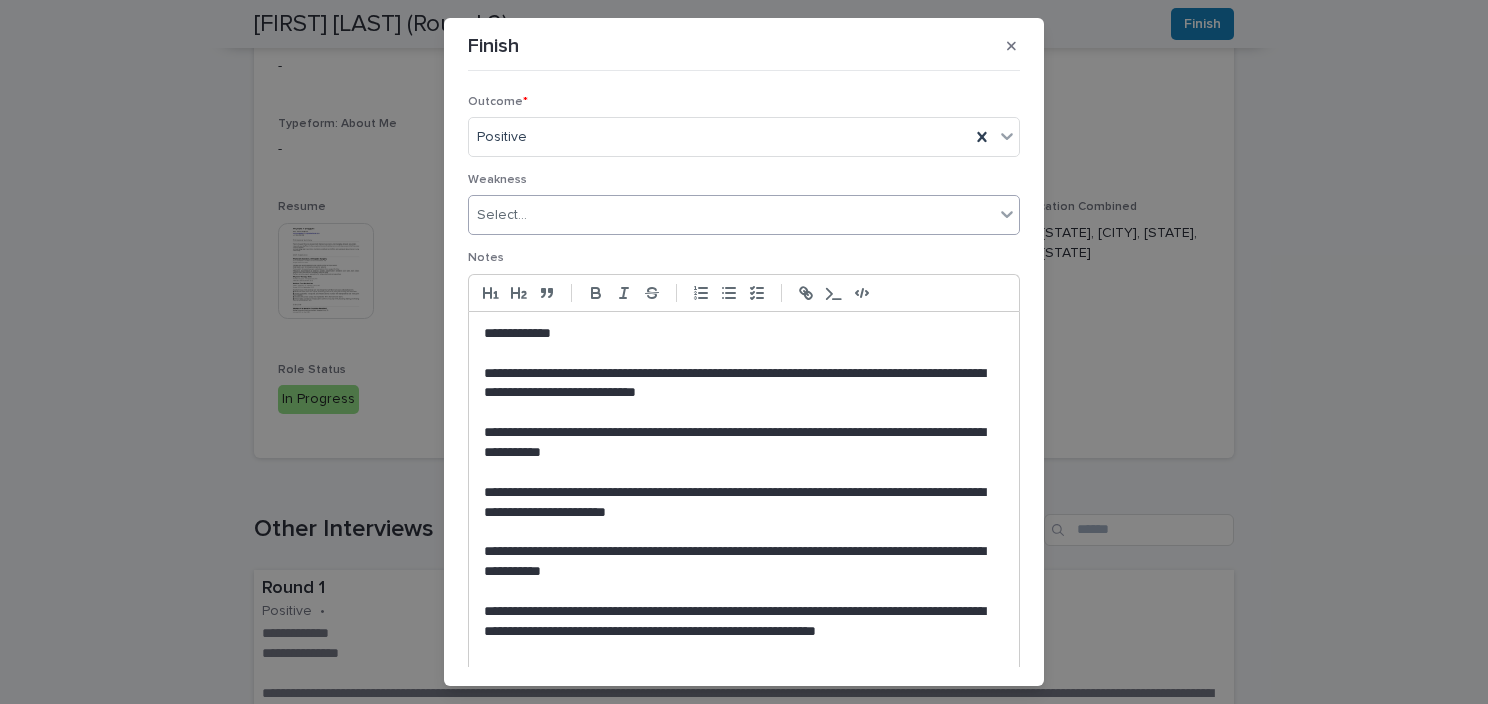 click on "Select..." at bounding box center [731, 215] 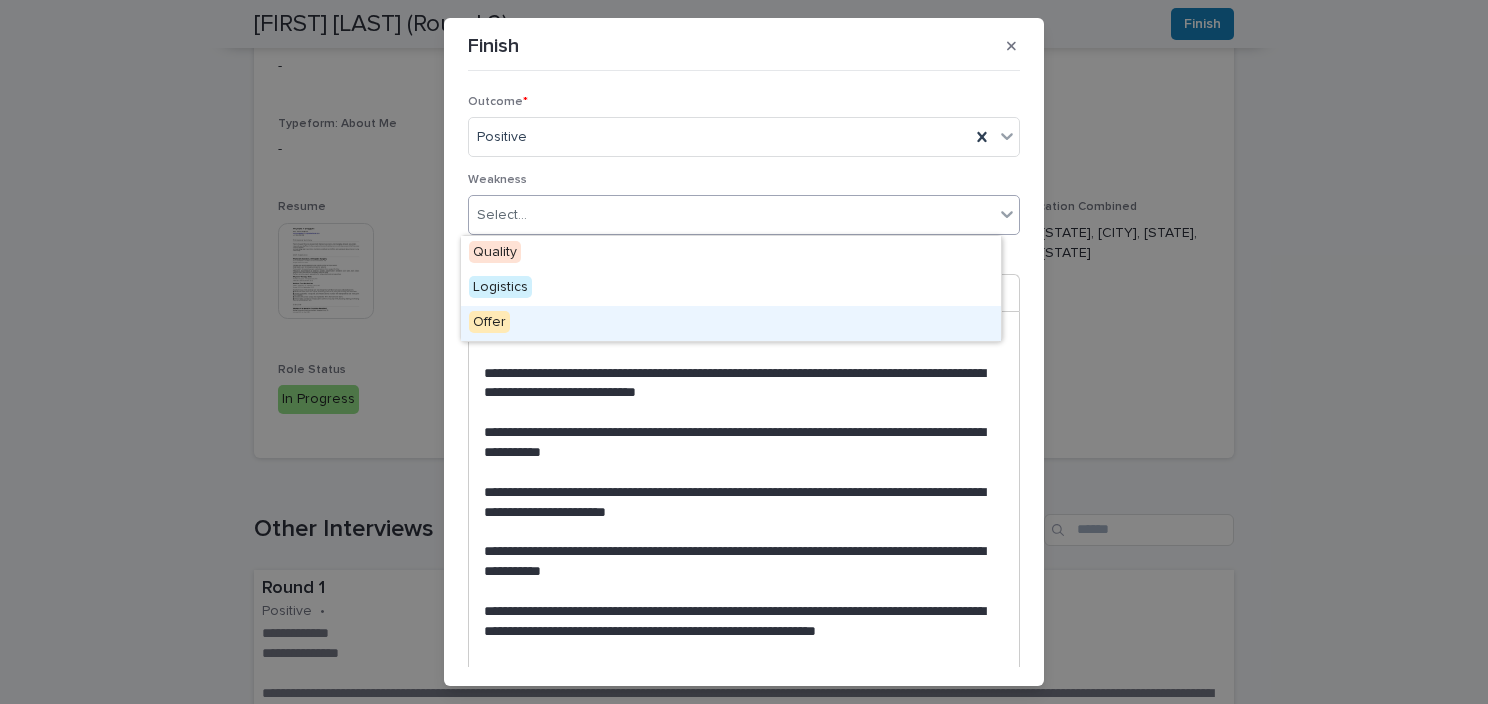 click on "Offer" at bounding box center (731, 323) 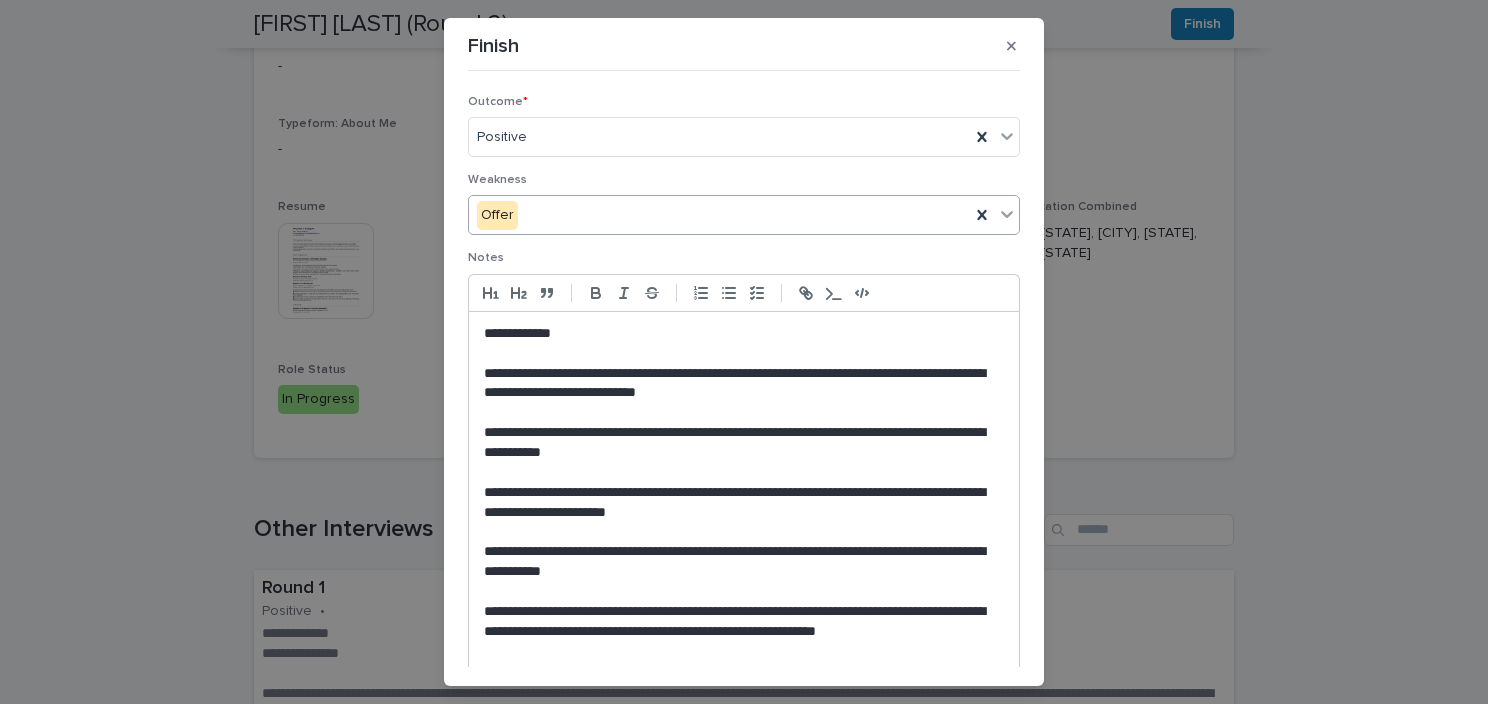 click on "**********" at bounding box center (739, 334) 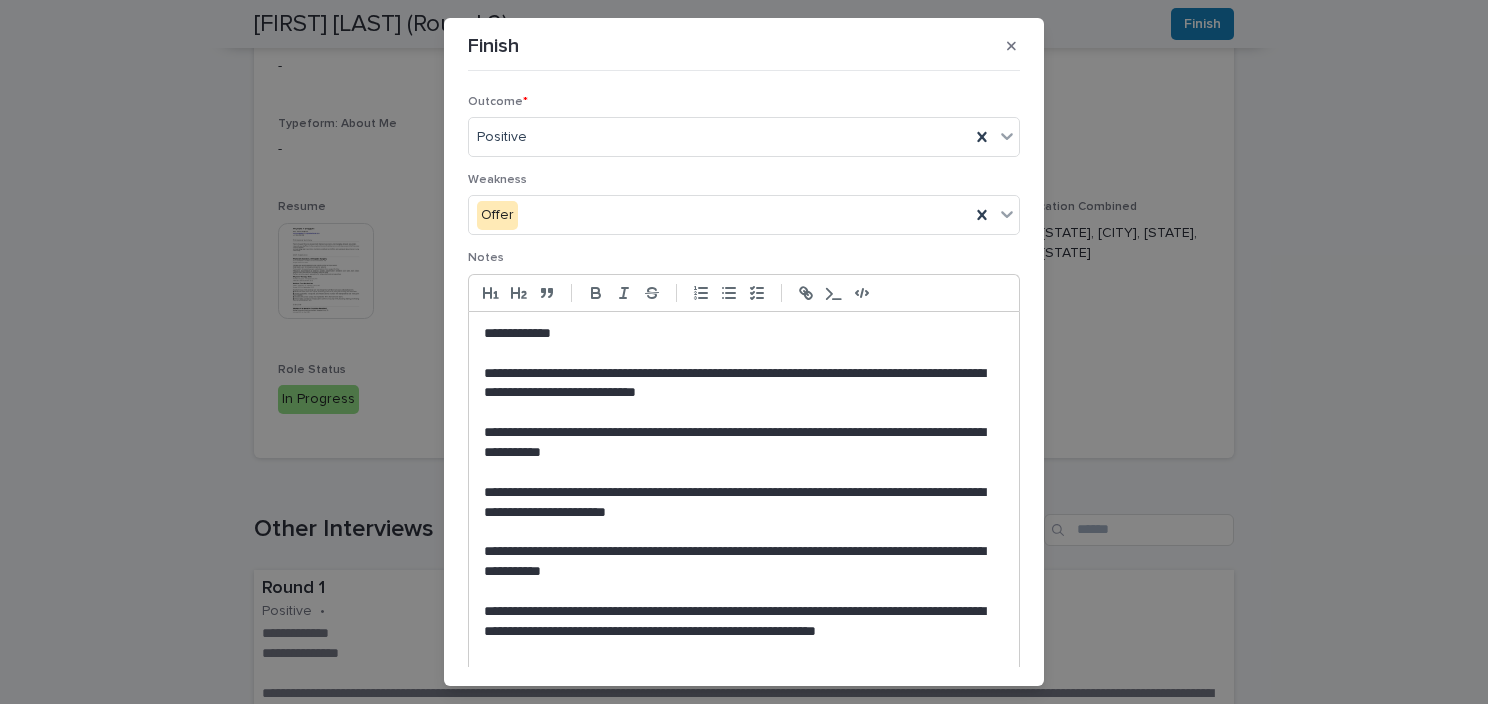 type 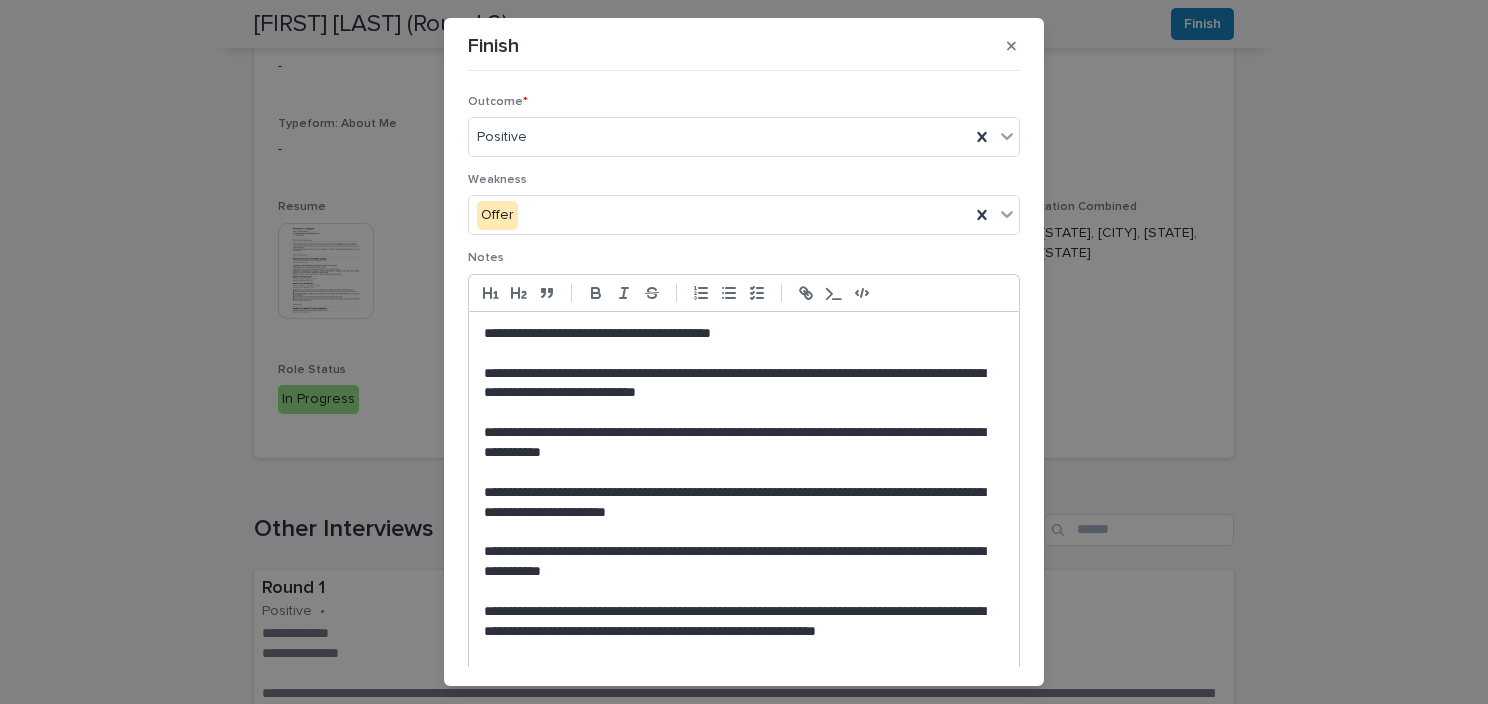 click on "**********" at bounding box center [739, 334] 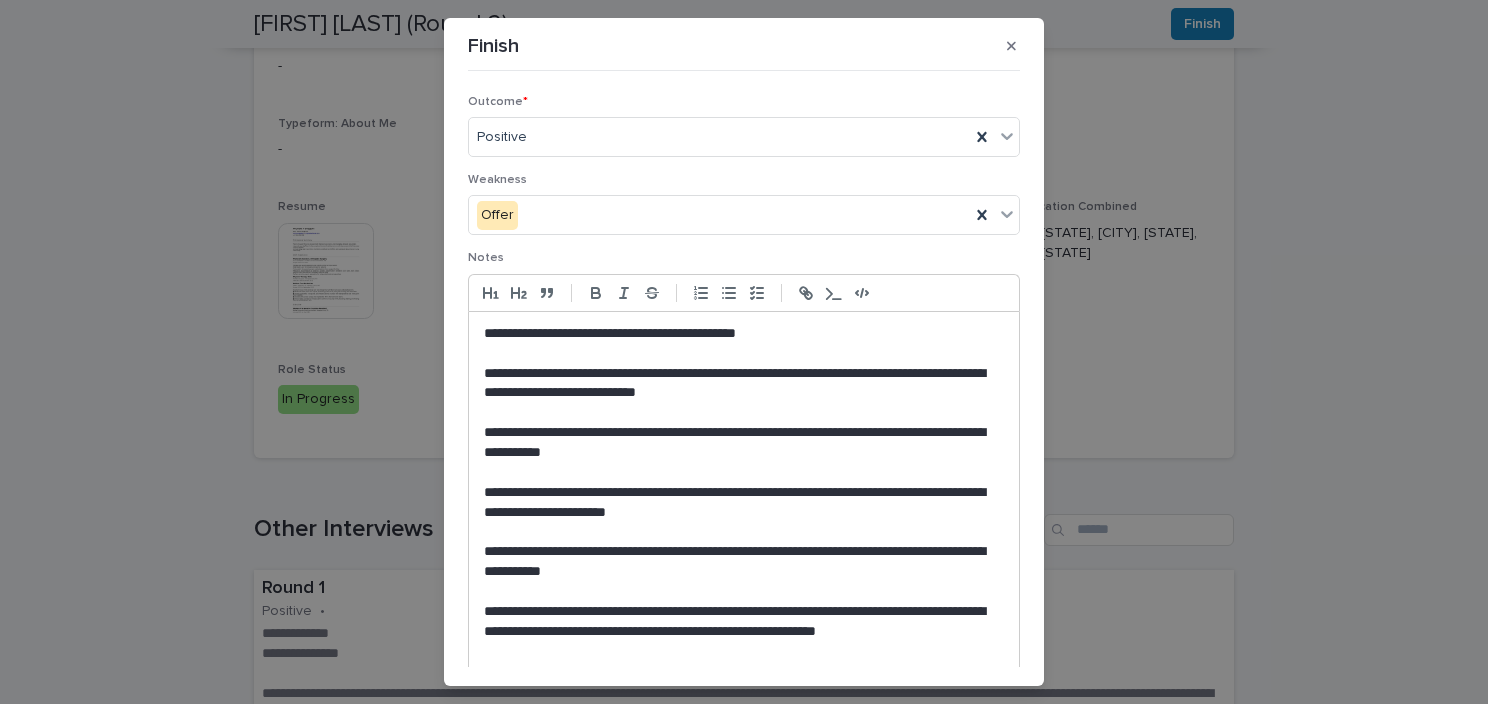 click on "**********" at bounding box center (739, 384) 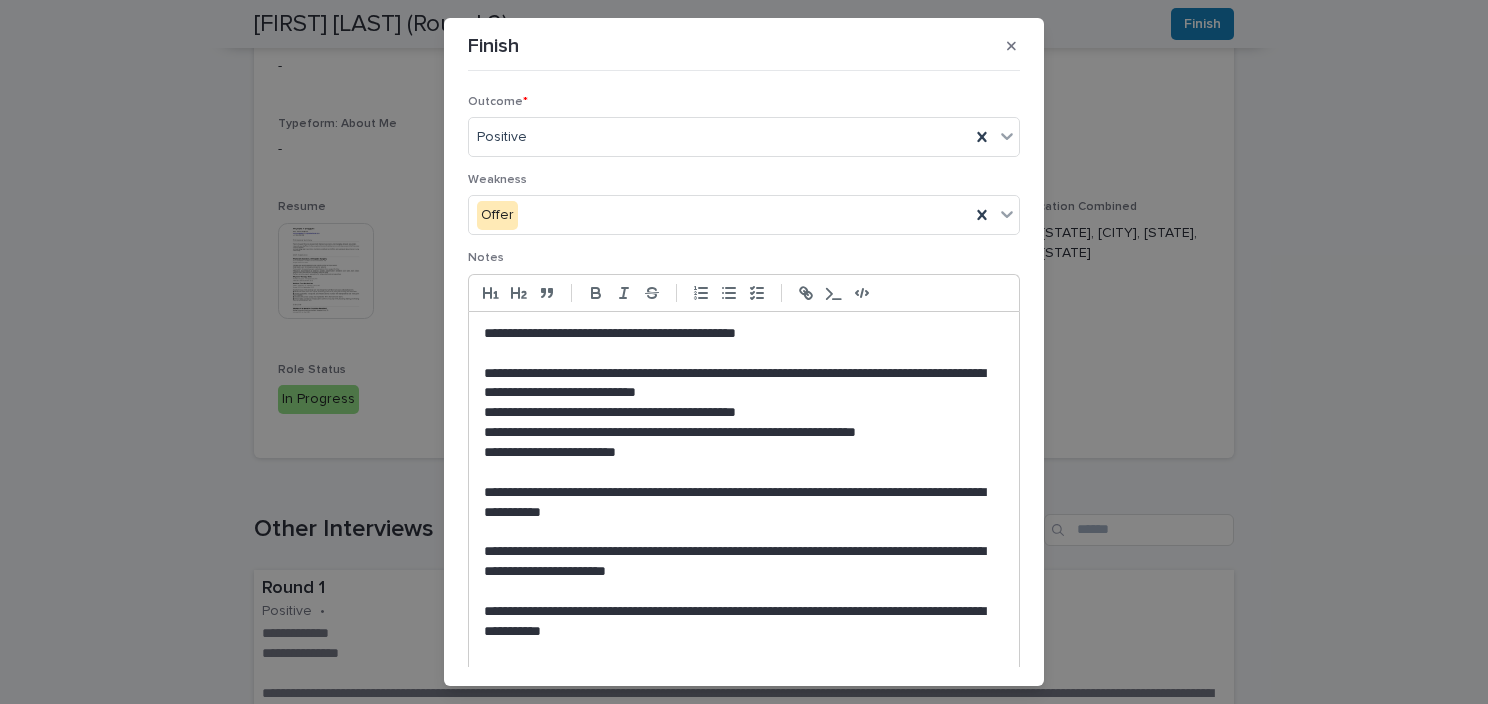 click on "**********" at bounding box center (739, 503) 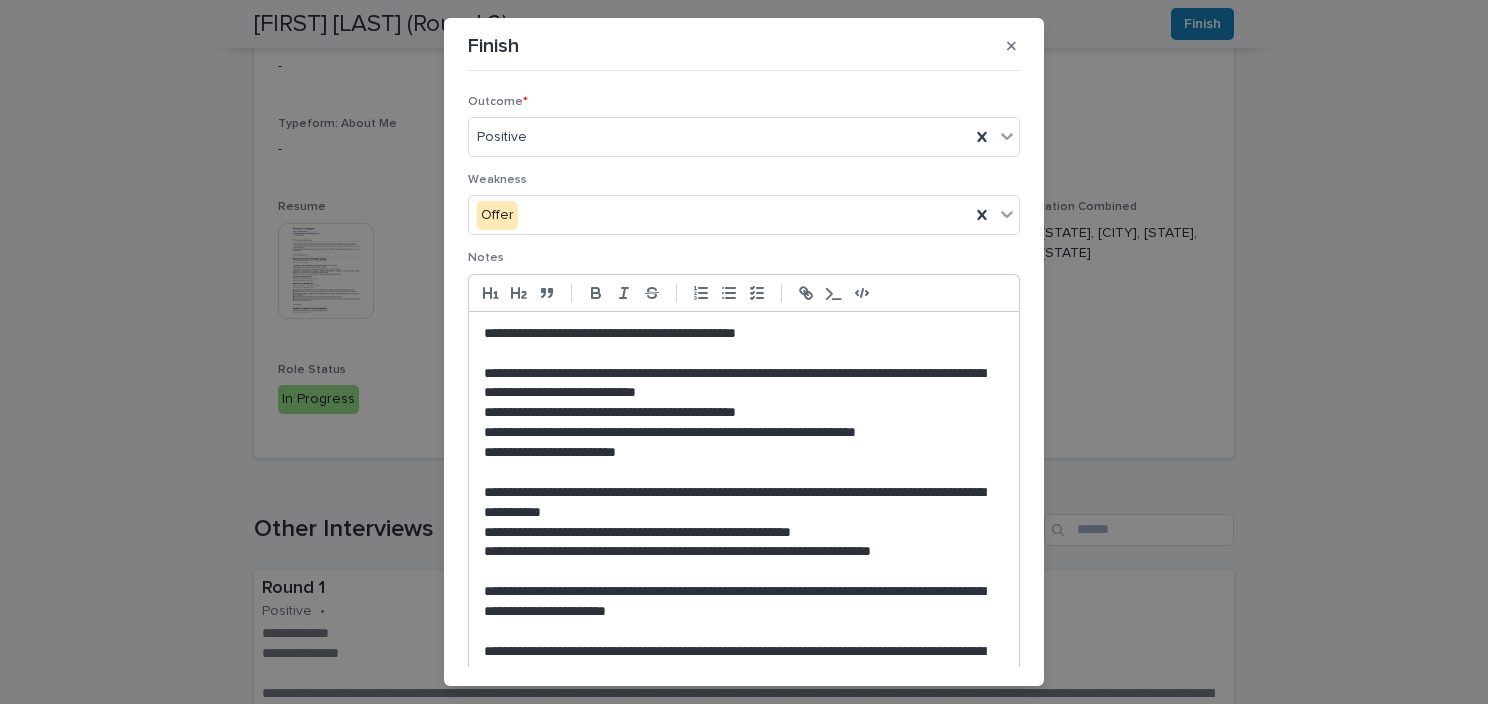 scroll, scrollTop: 200, scrollLeft: 0, axis: vertical 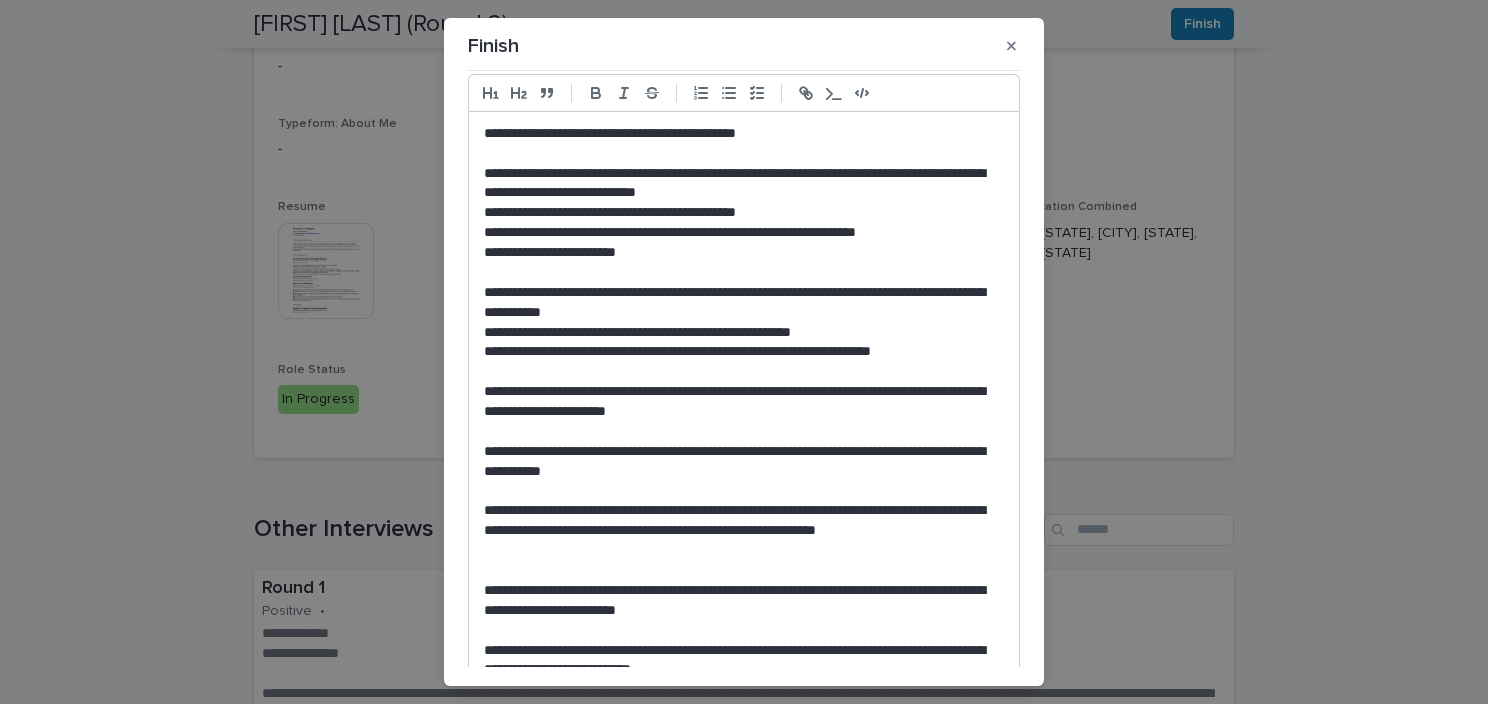 click on "**********" at bounding box center (739, 402) 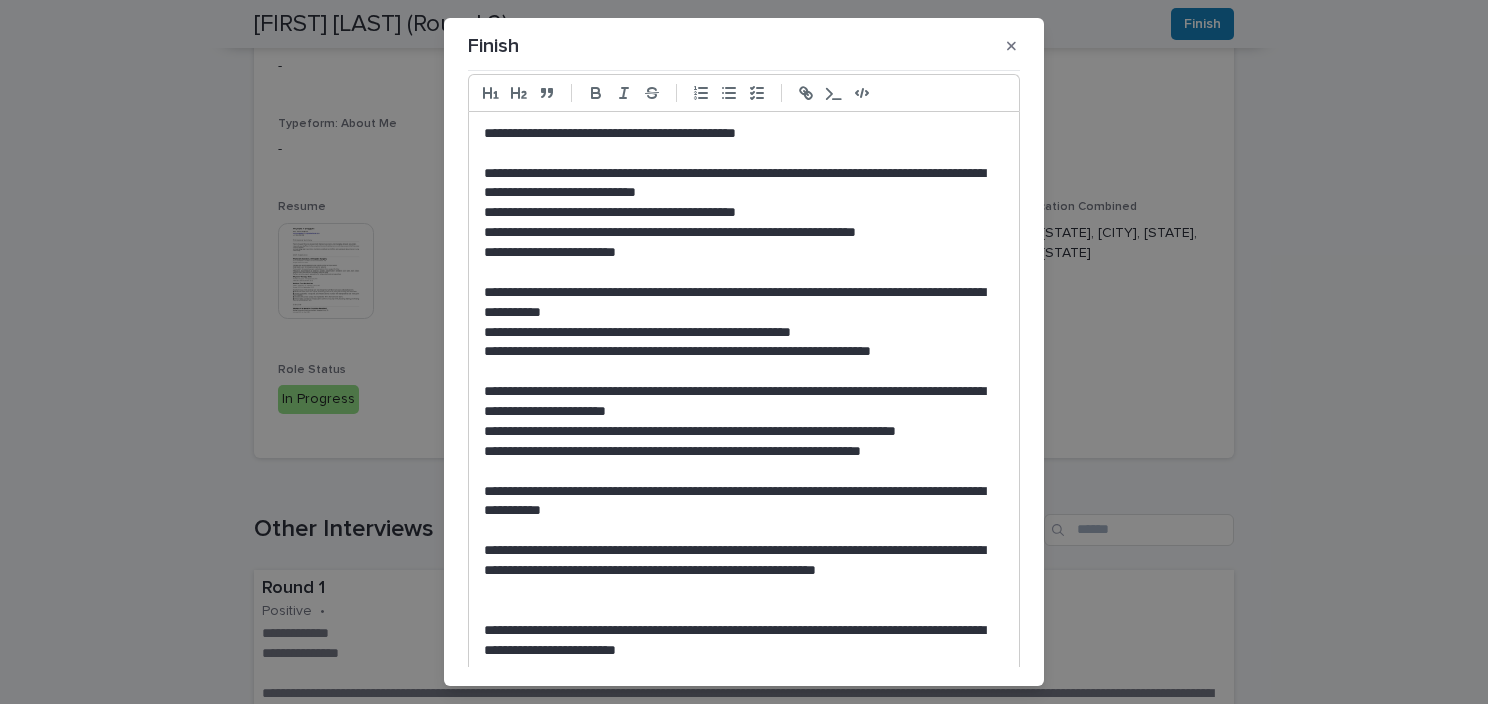 click on "**********" at bounding box center (739, 502) 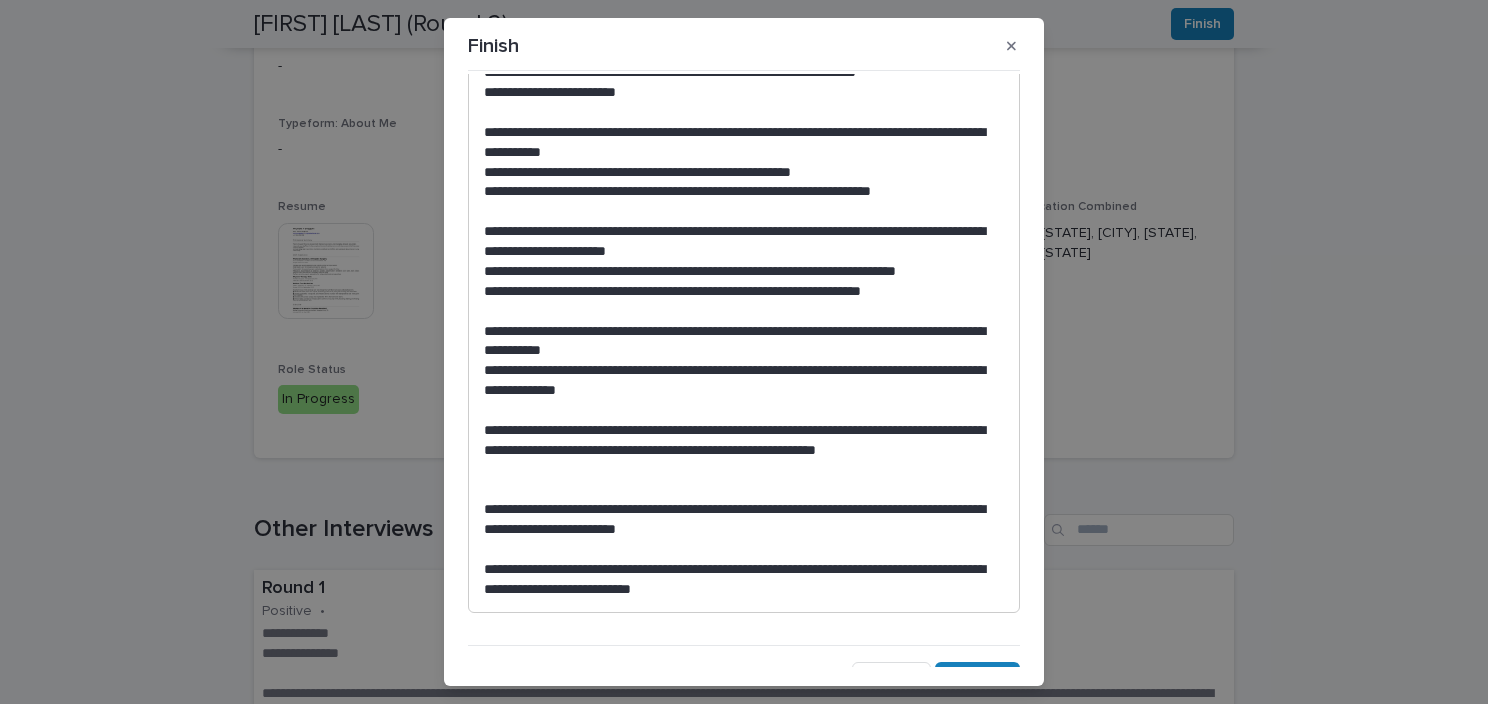 scroll, scrollTop: 385, scrollLeft: 0, axis: vertical 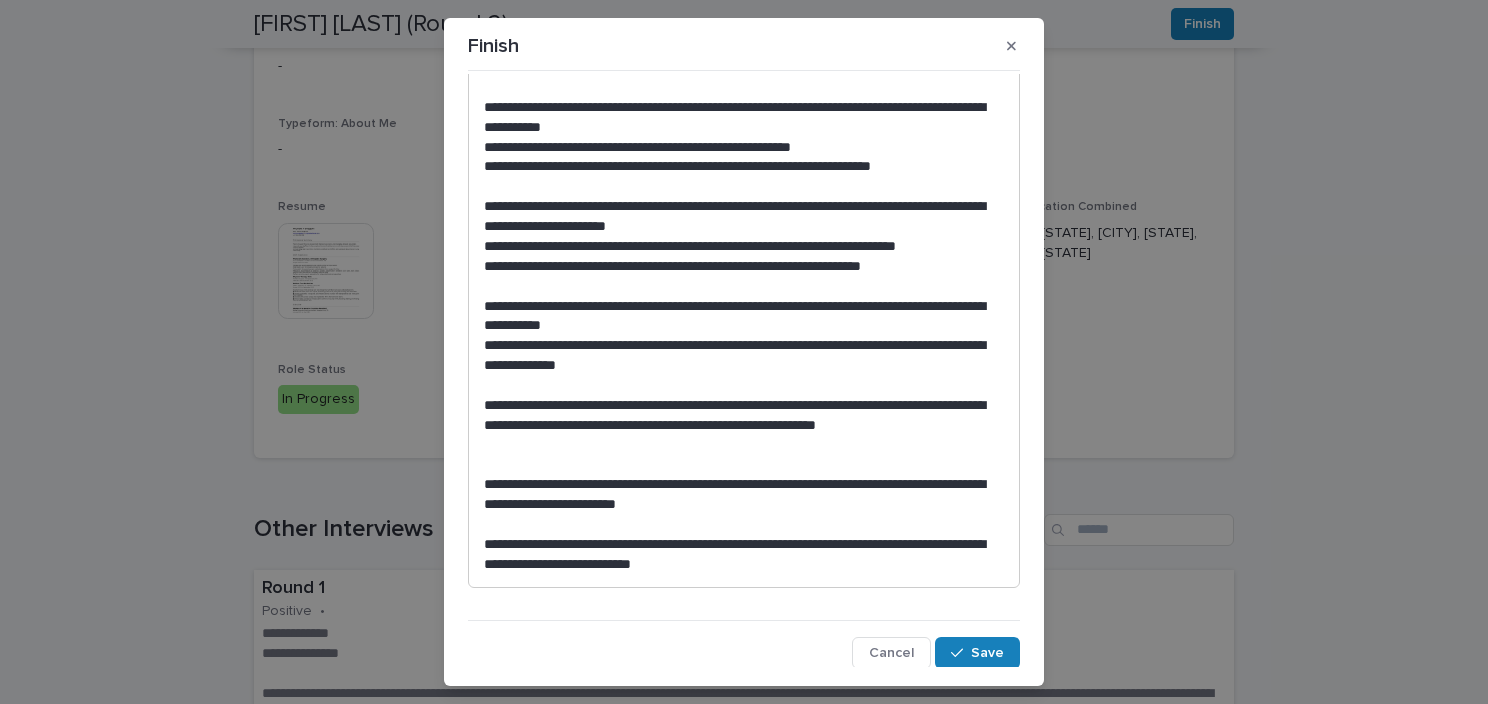 click on "**********" at bounding box center (739, 356) 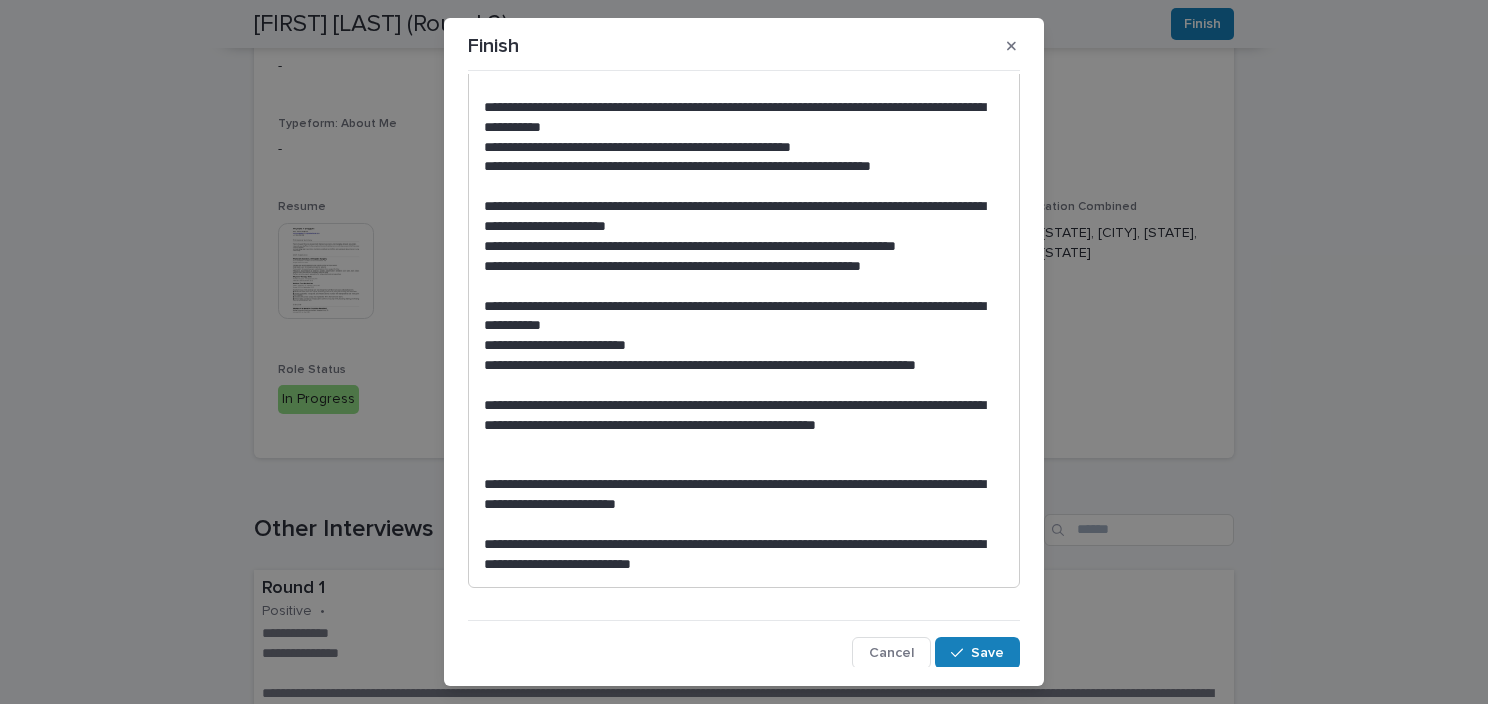 click on "**********" at bounding box center (739, 426) 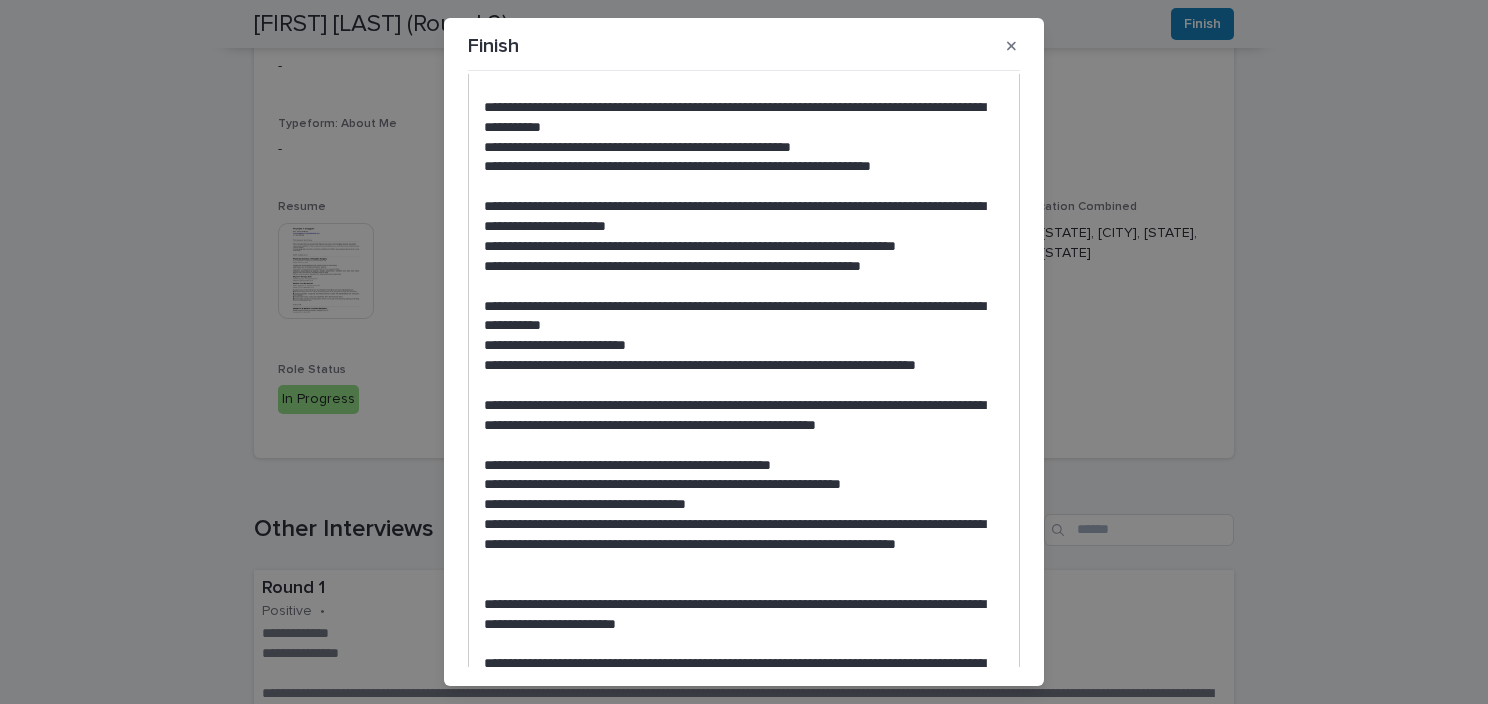 click on "**********" at bounding box center (739, 545) 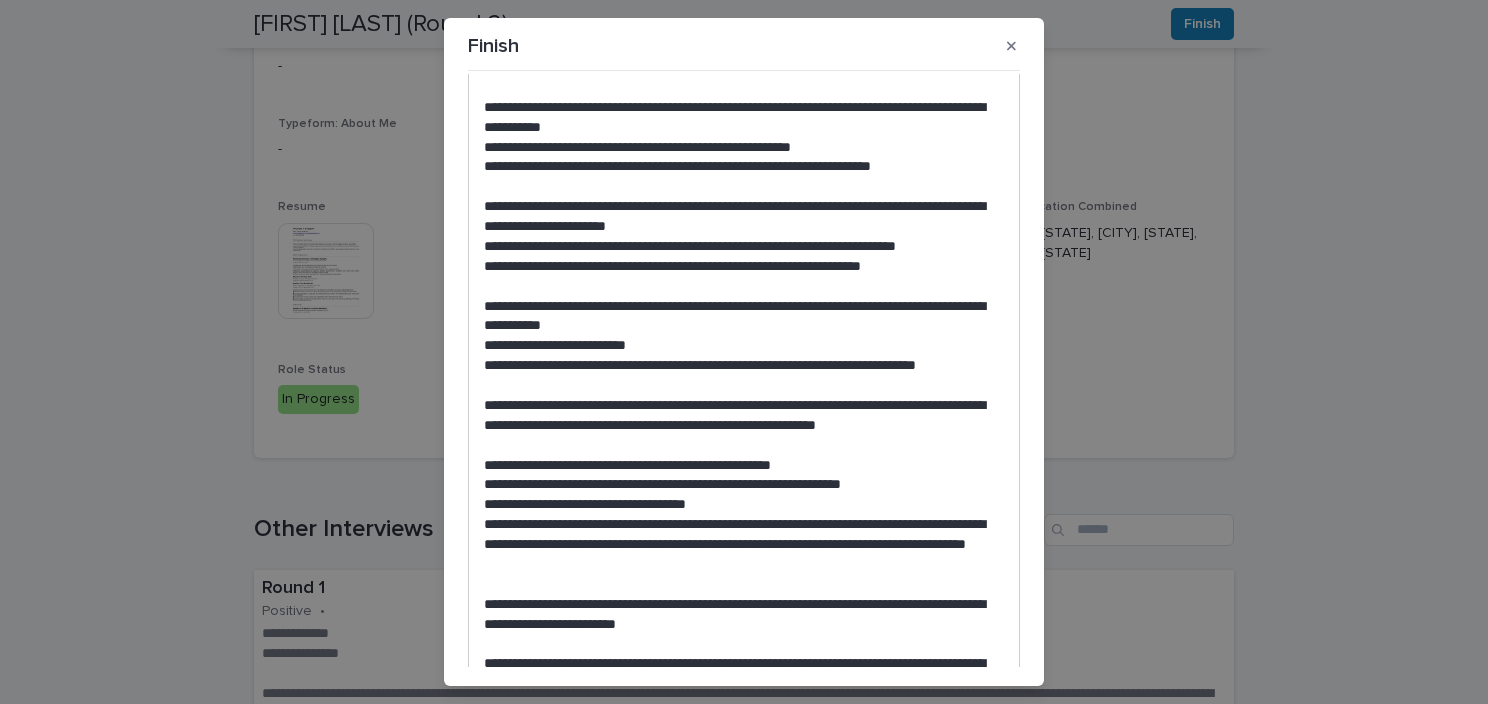 click on "**********" at bounding box center (739, 545) 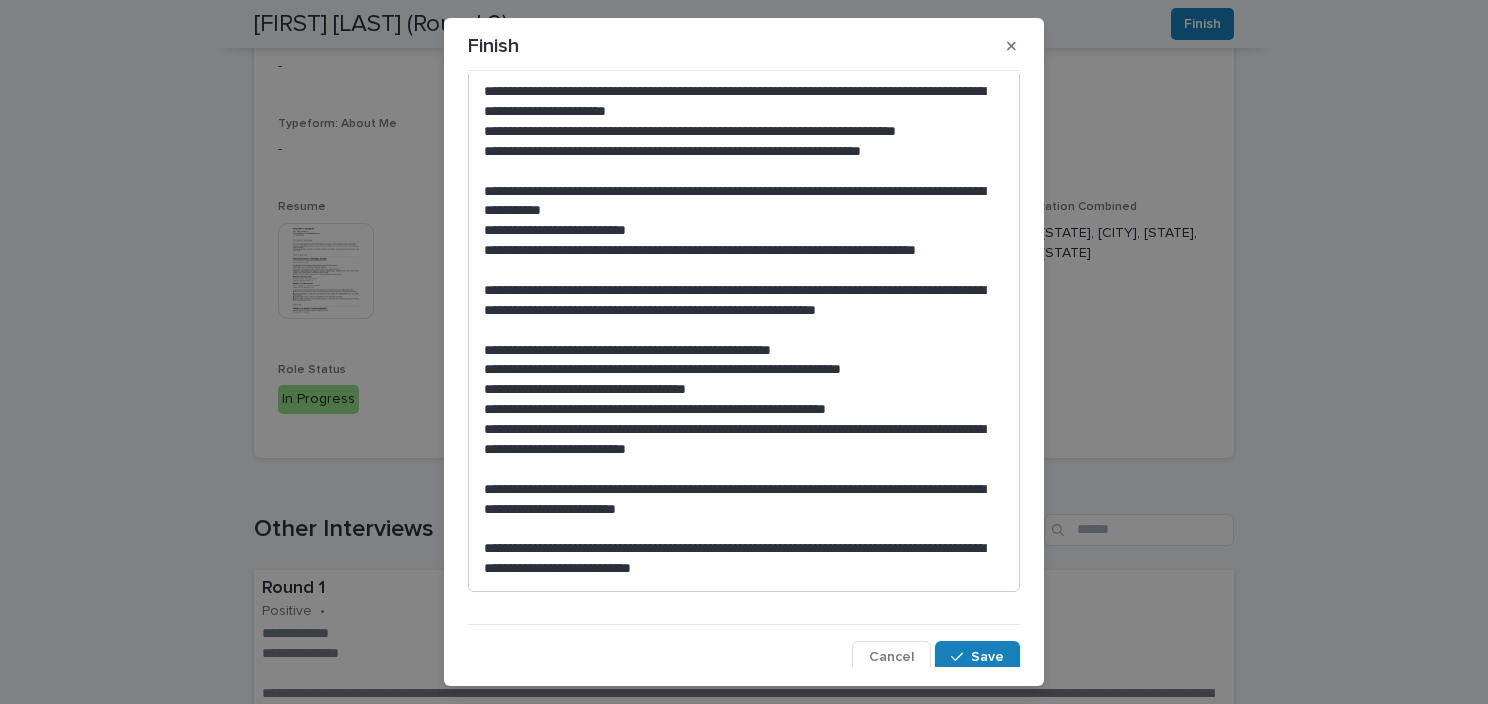 scroll, scrollTop: 504, scrollLeft: 0, axis: vertical 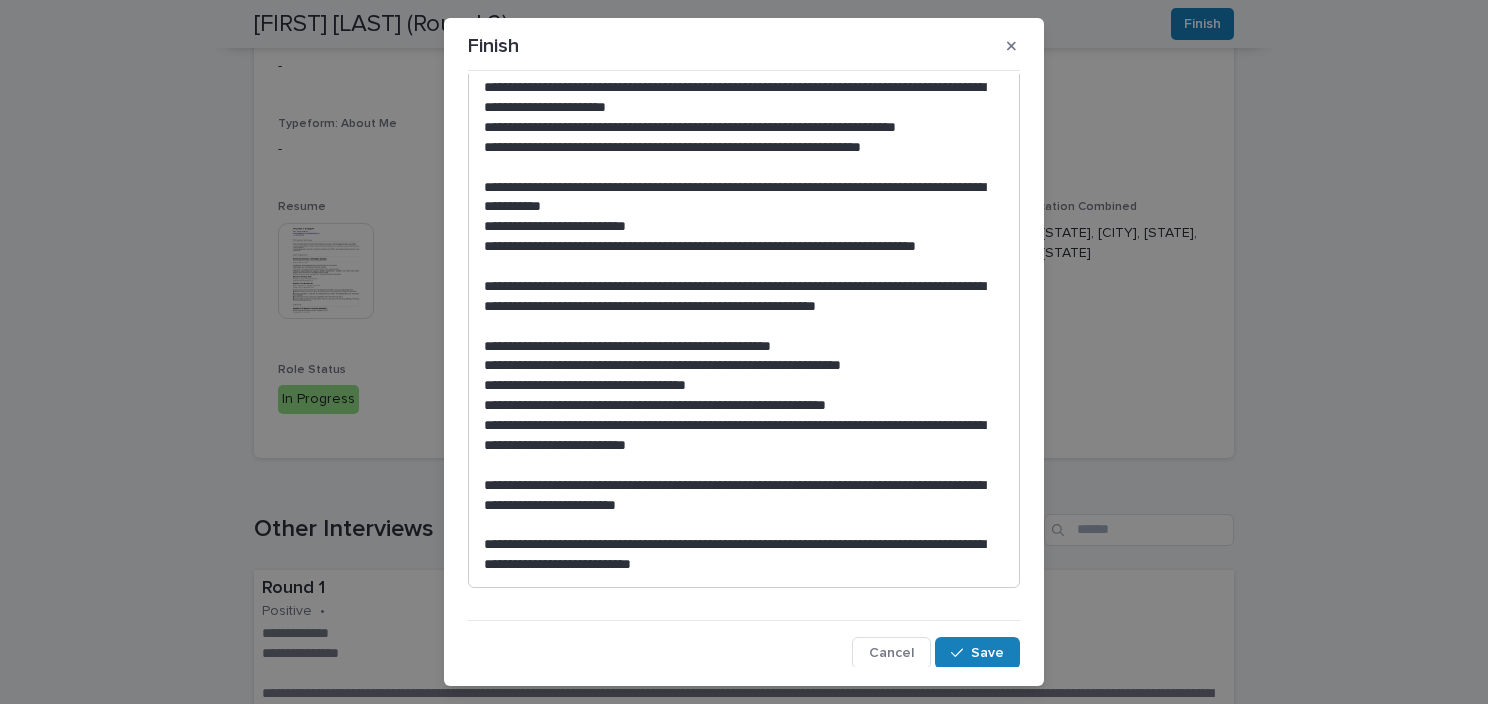 click on "**********" at bounding box center [739, 496] 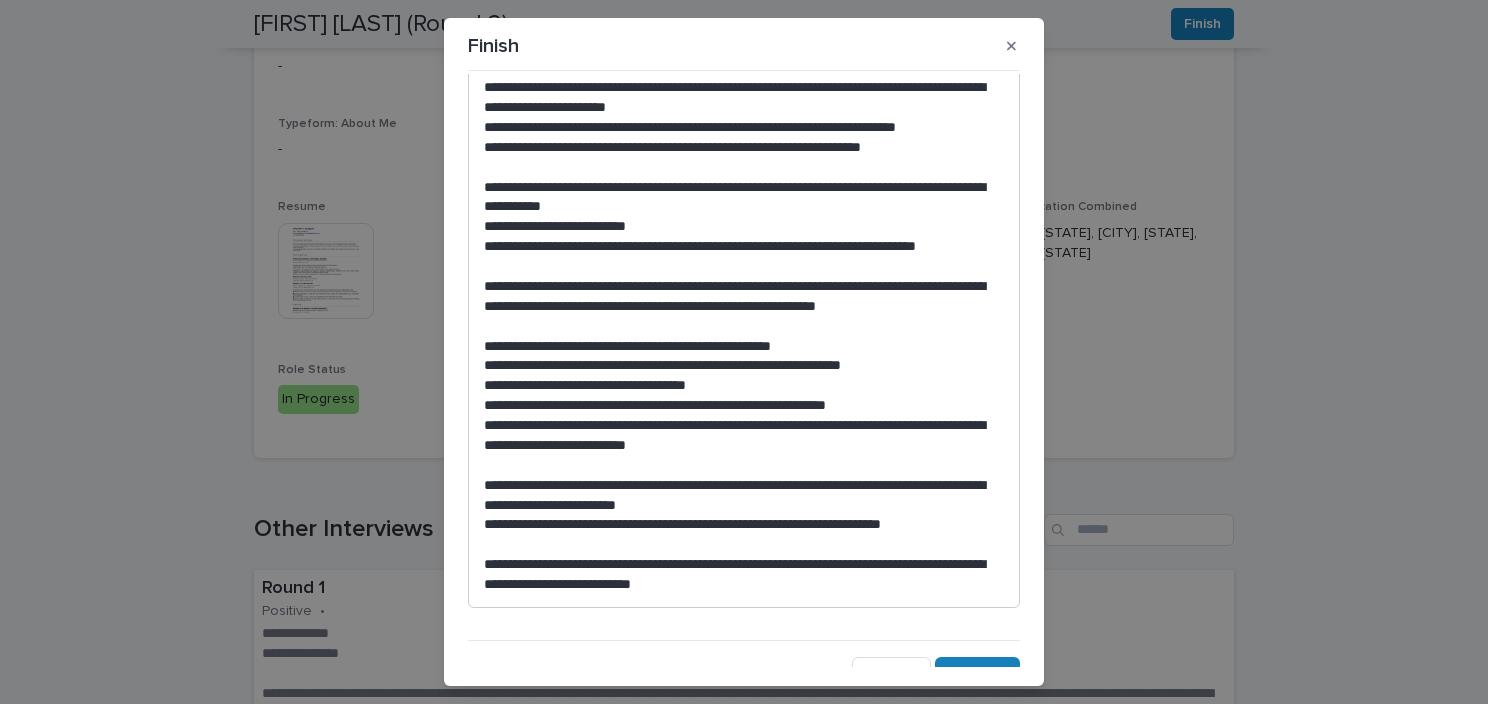 click on "**********" at bounding box center (739, 575) 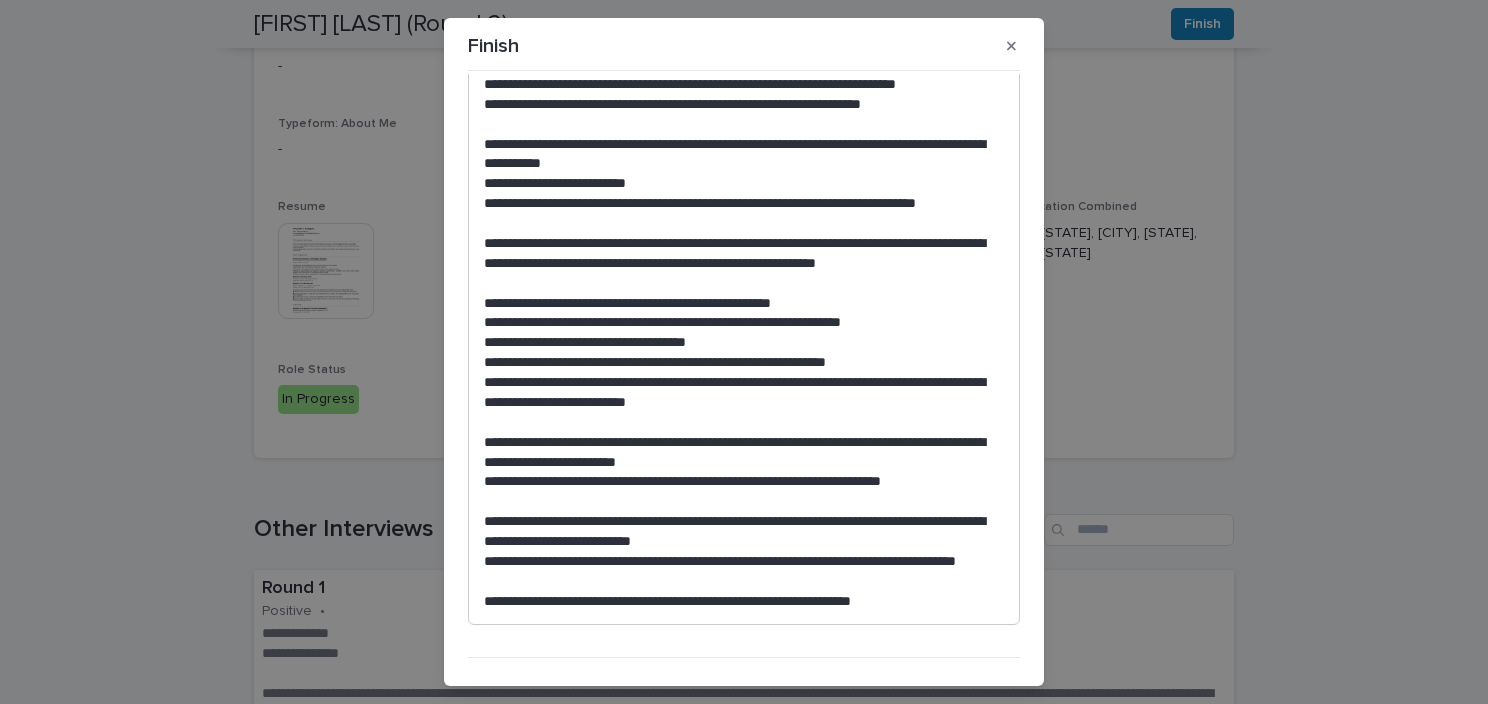scroll, scrollTop: 584, scrollLeft: 0, axis: vertical 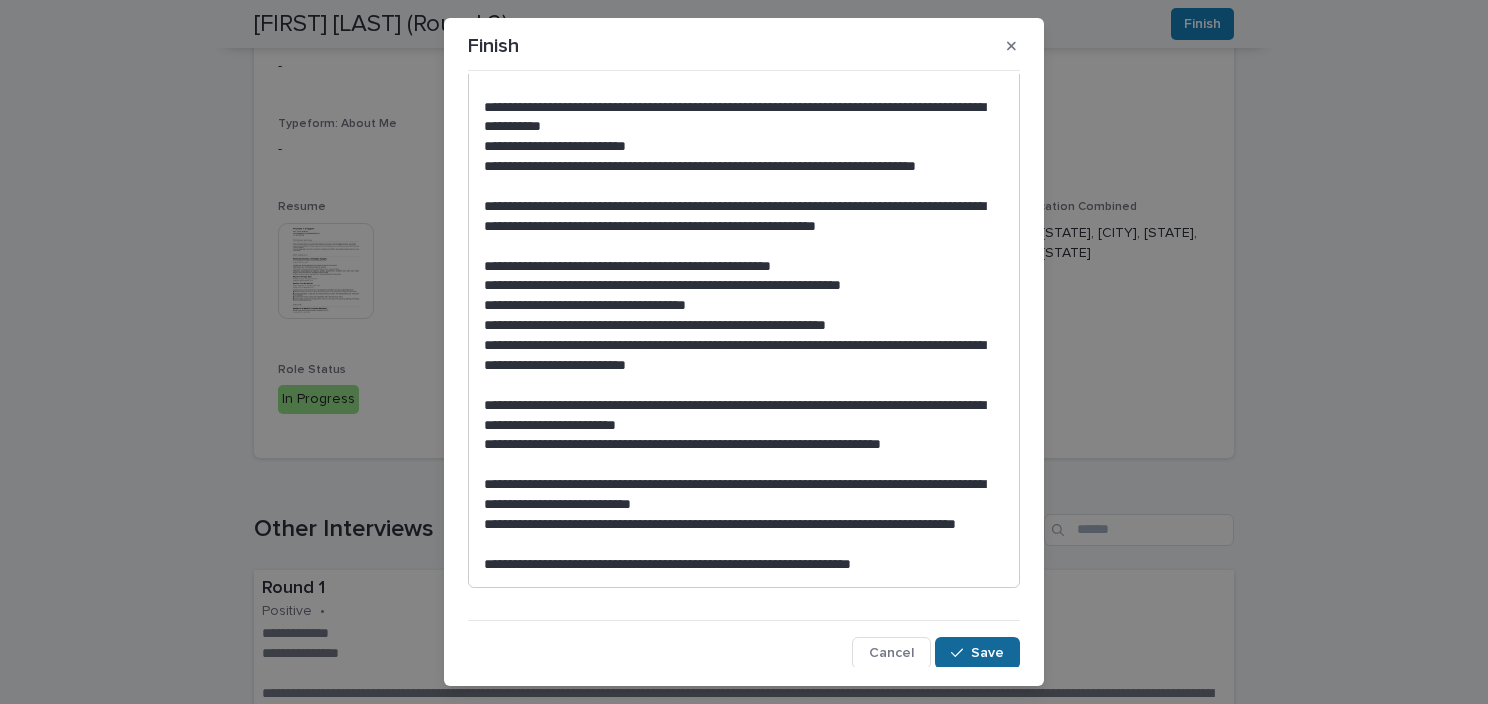 click 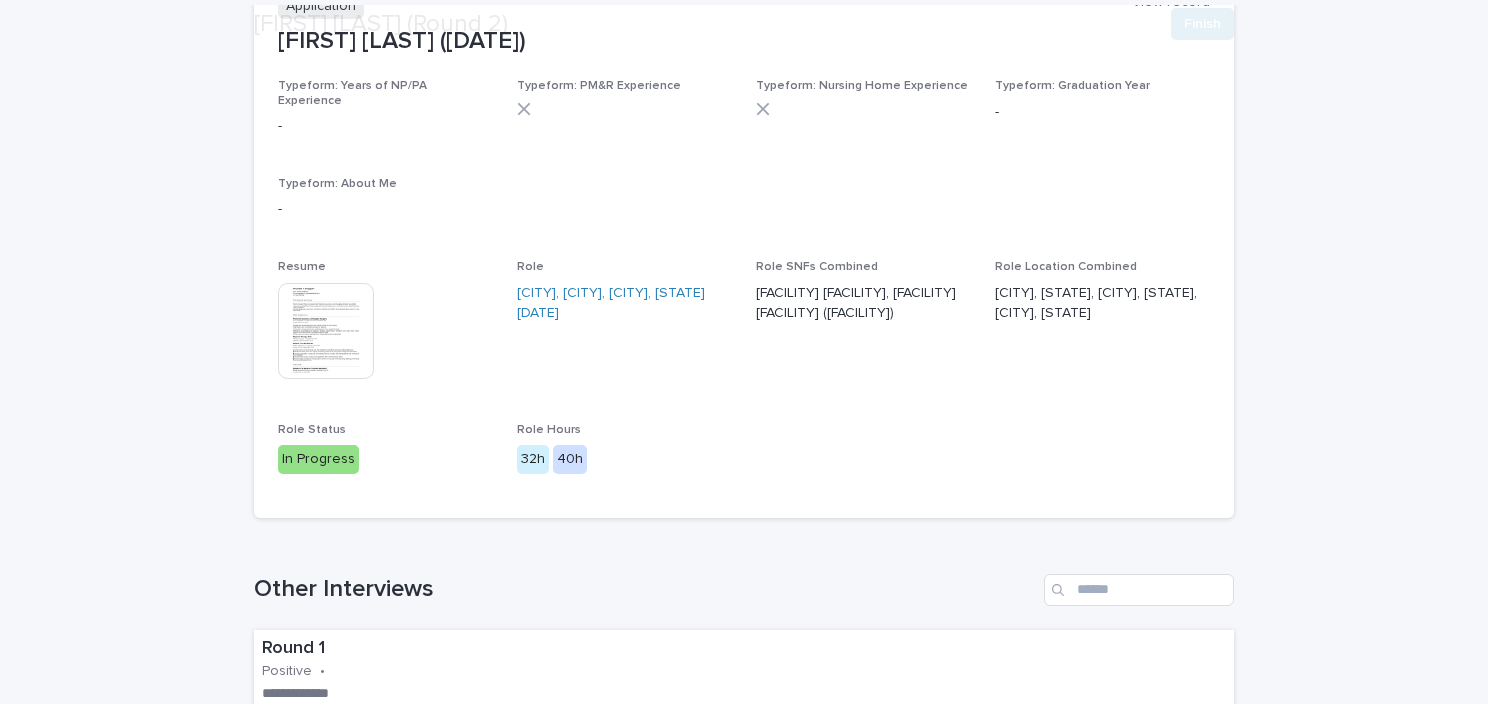 scroll, scrollTop: 300, scrollLeft: 0, axis: vertical 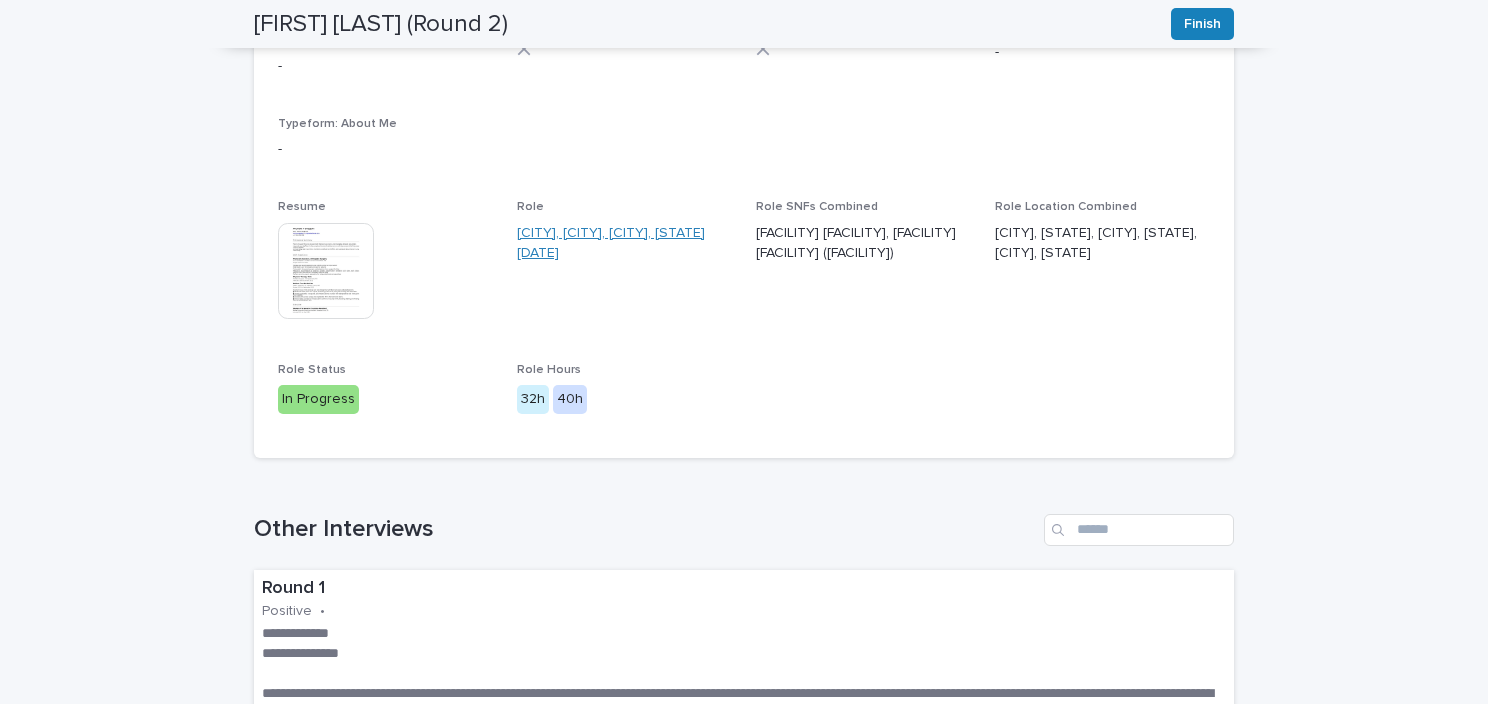 click on "[CITY], [CITY], [CITY], [STATE] [DATE]" at bounding box center (624, 244) 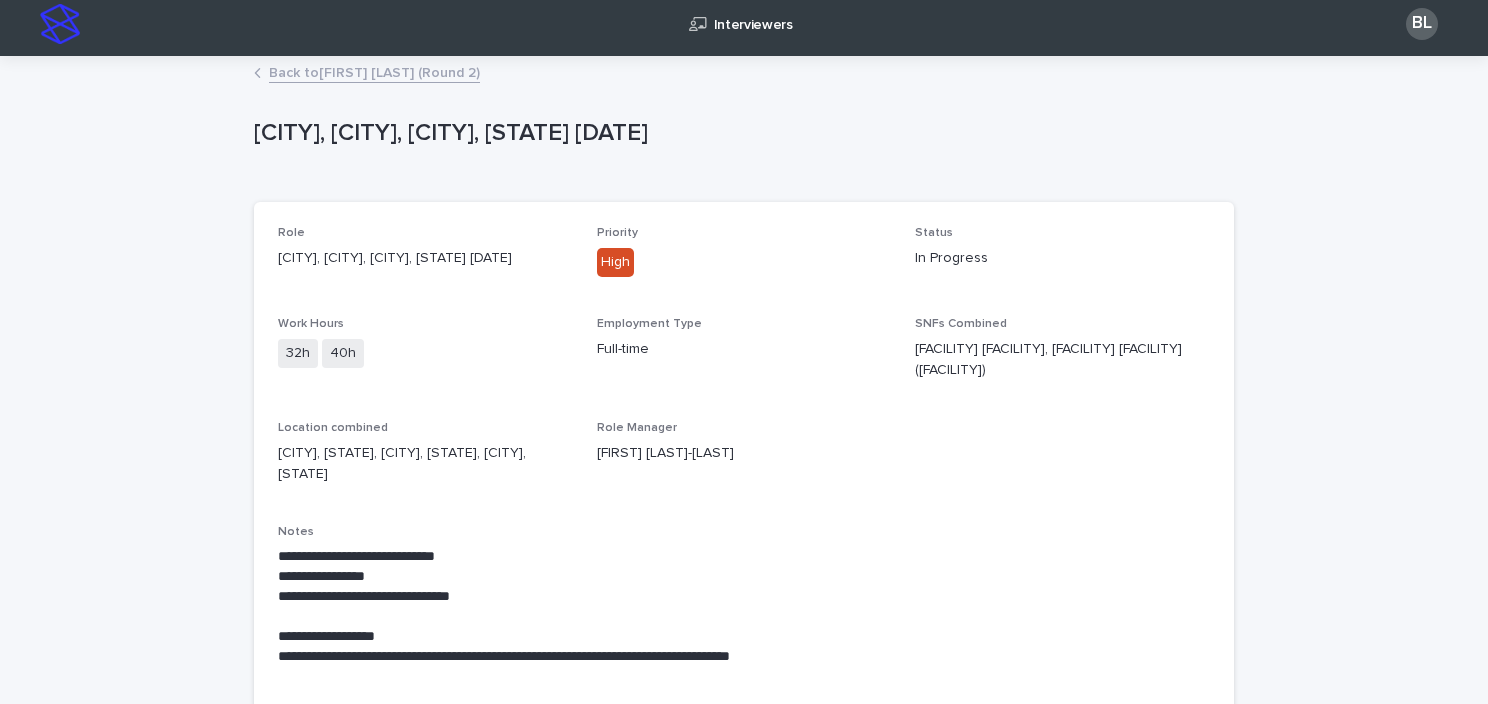 scroll, scrollTop: 0, scrollLeft: 0, axis: both 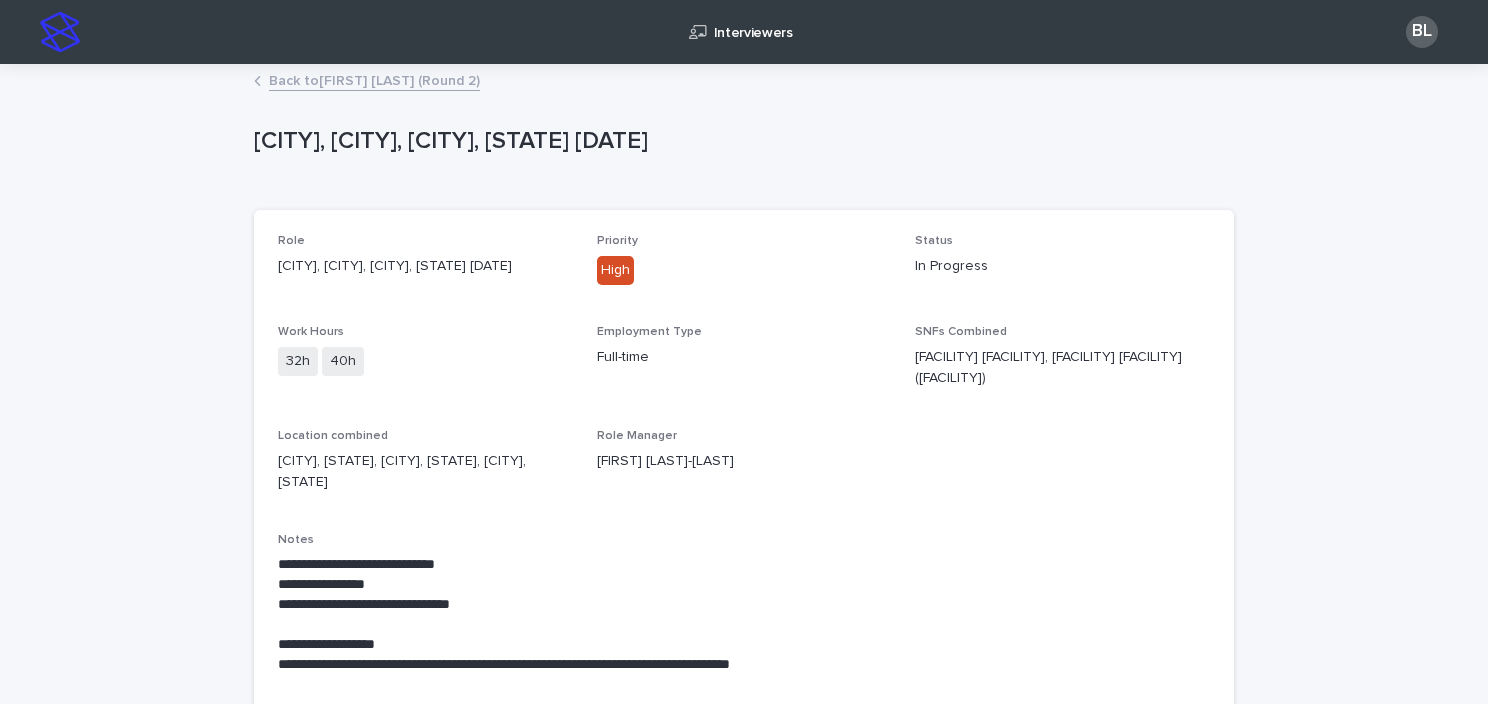 click on "Back to  [FIRST] [LAST] (Round 2)" at bounding box center [374, 79] 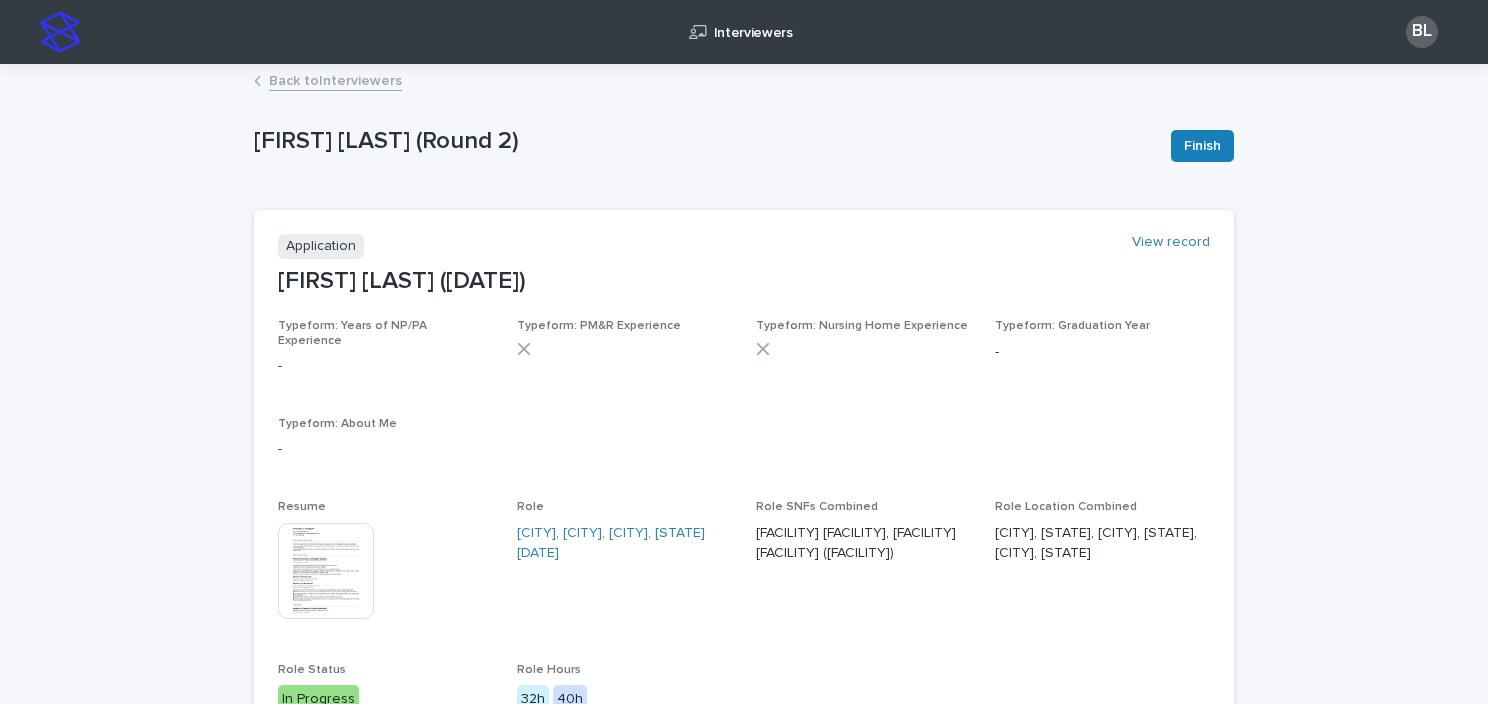 click on "Back to  Interviewers" at bounding box center [335, 79] 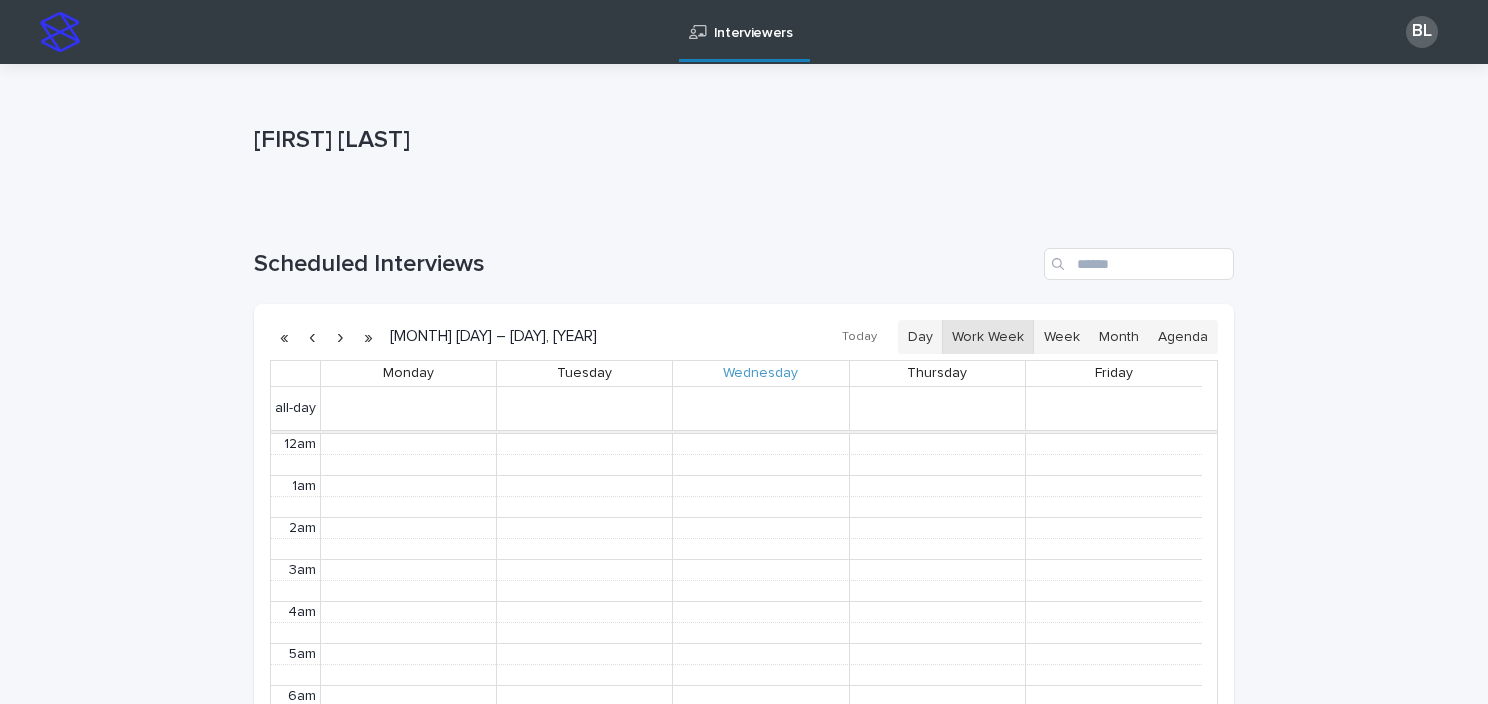 scroll, scrollTop: 252, scrollLeft: 0, axis: vertical 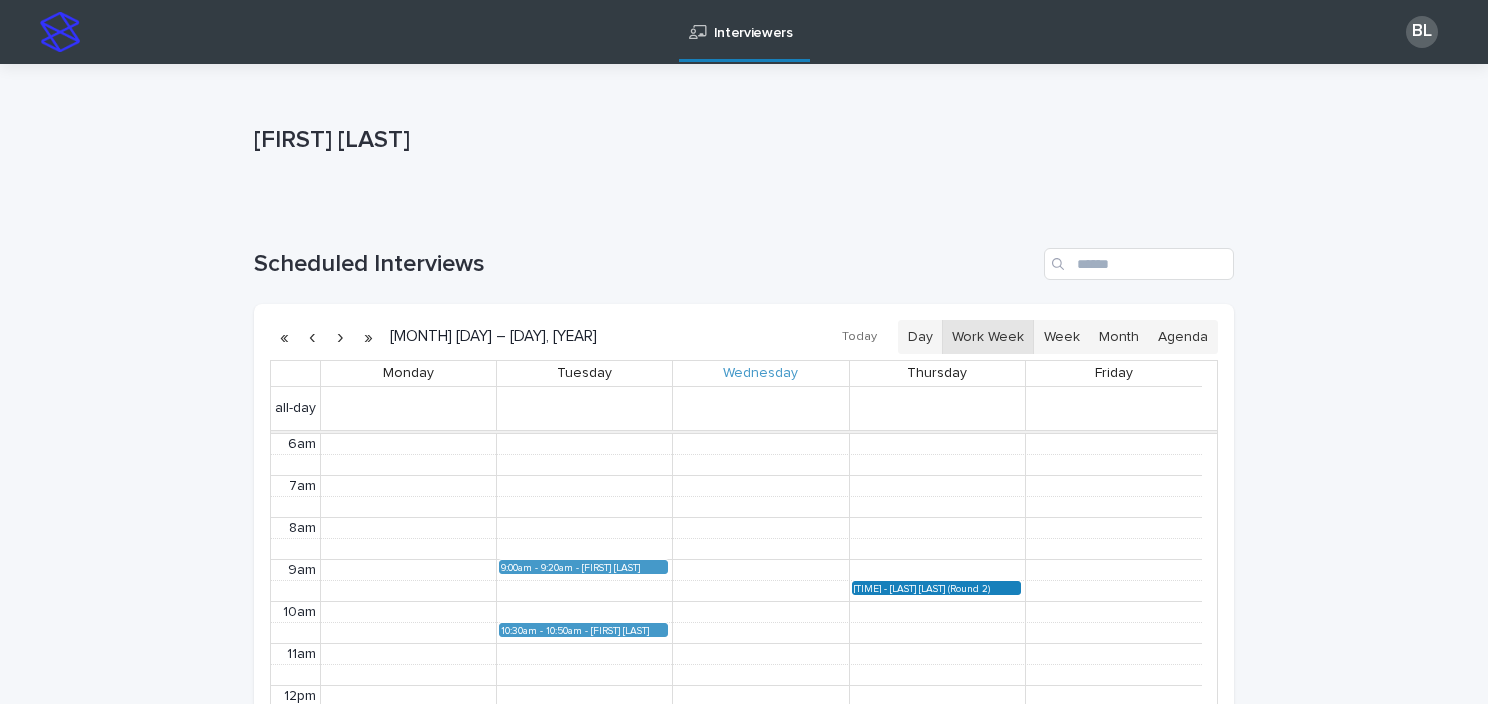 click on "[LAST] [LAST] (Round 2)" at bounding box center (954, 588) 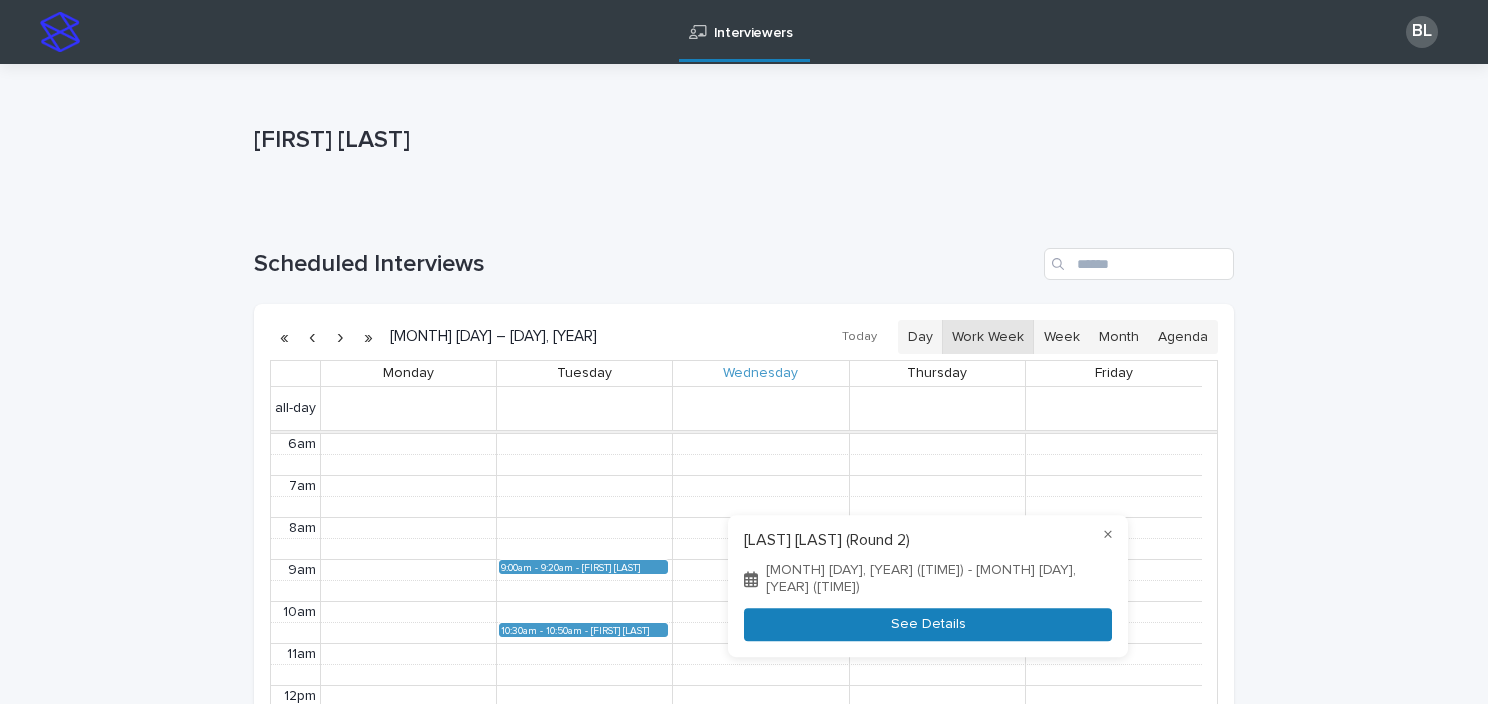 click on "See Details" at bounding box center (928, 624) 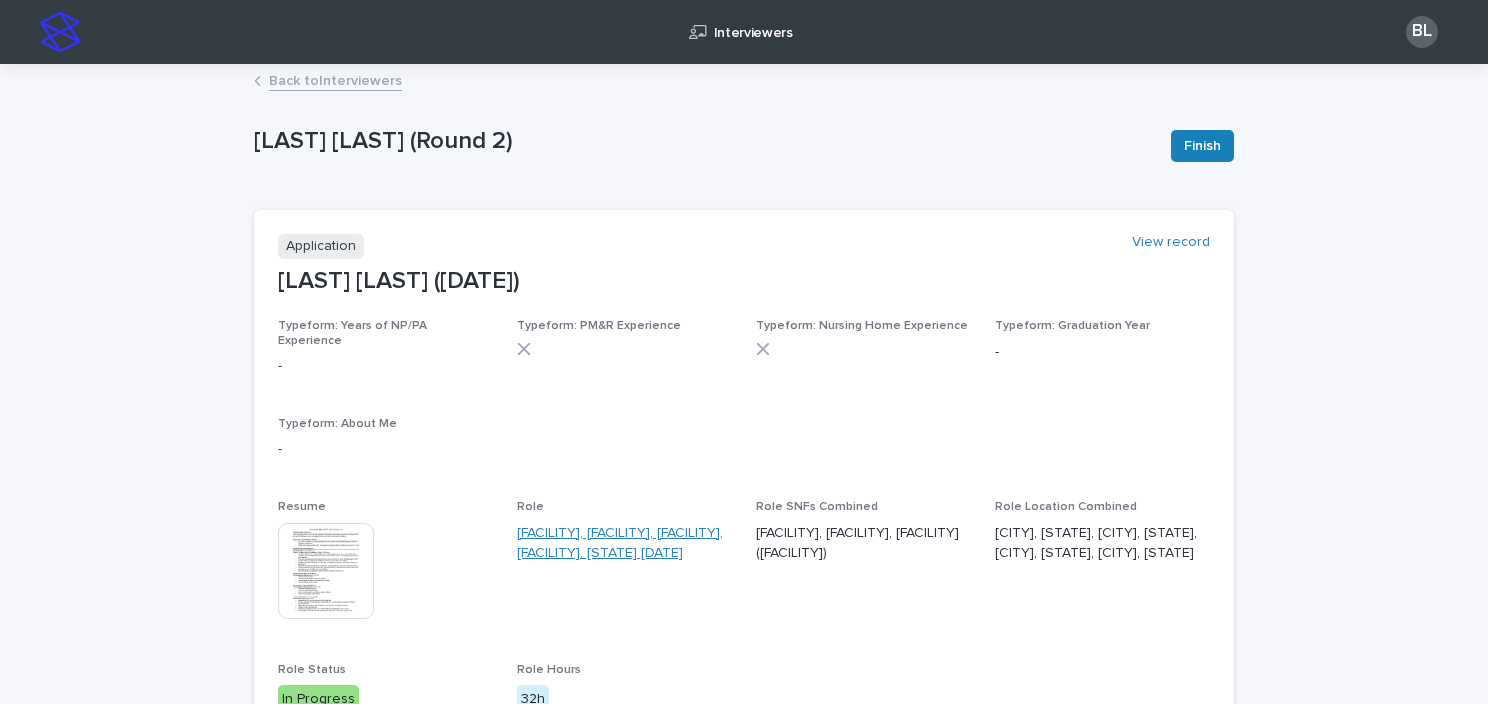 click on "[FACILITY], [FACILITY], [FACILITY], [FACILITY], [STATE] [DATE]" at bounding box center [624, 544] 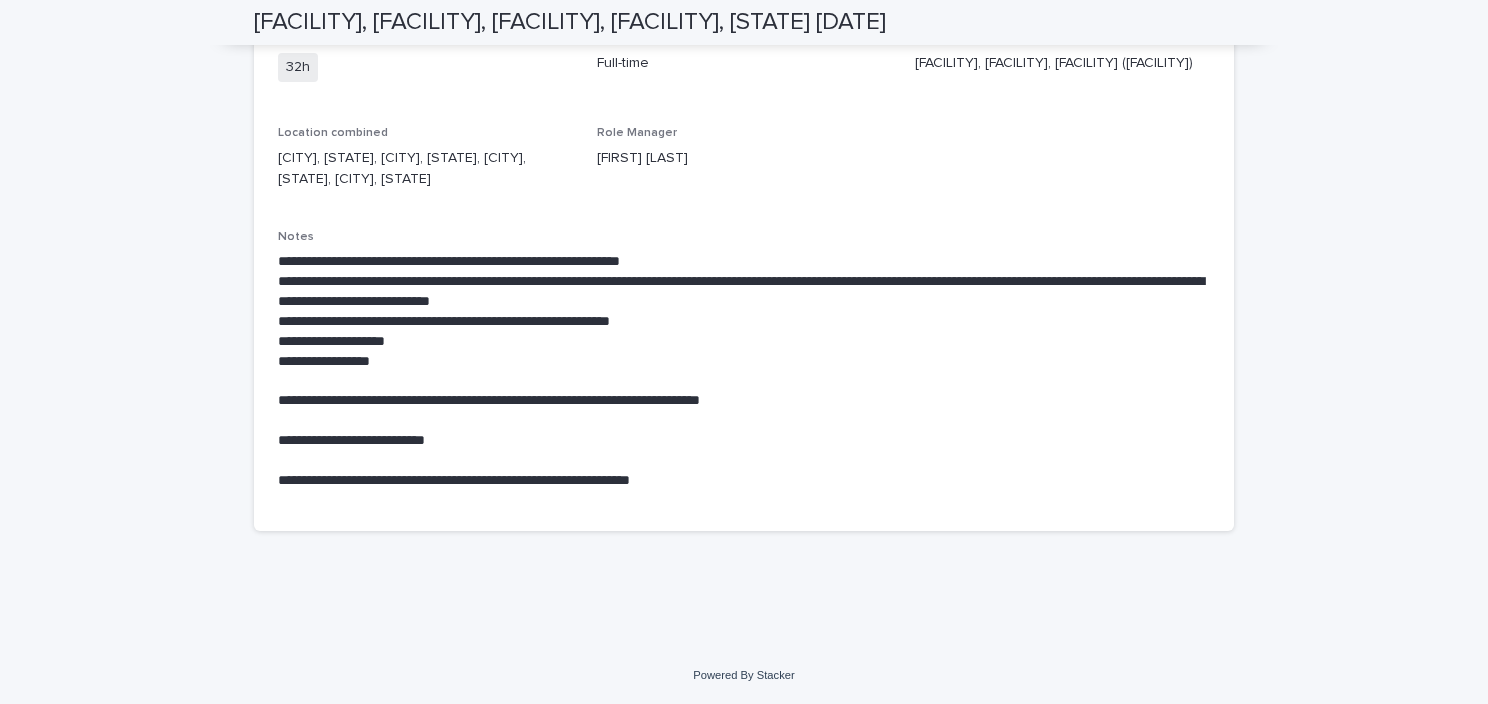 scroll, scrollTop: 56, scrollLeft: 0, axis: vertical 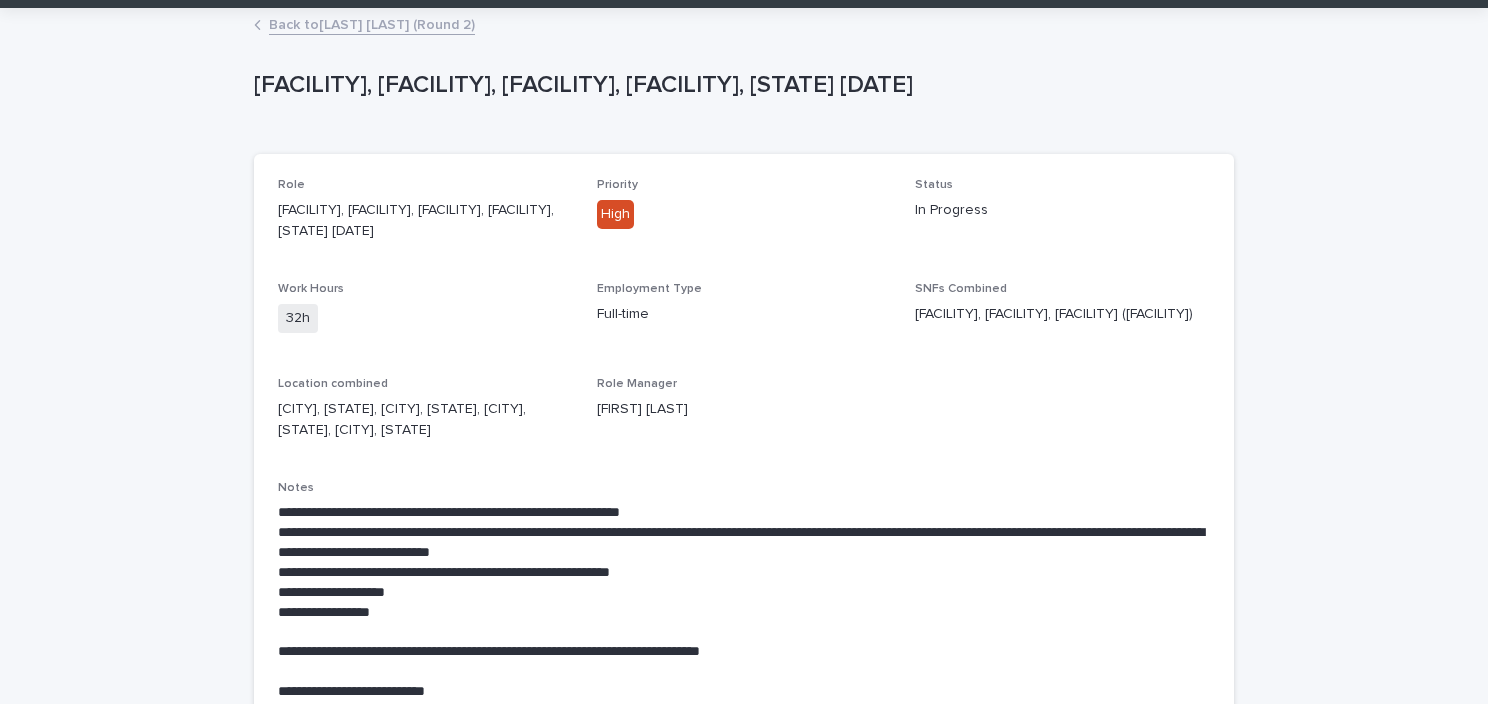 click on "Back to  [LAST] [LAST] (Round 2)" at bounding box center (372, 23) 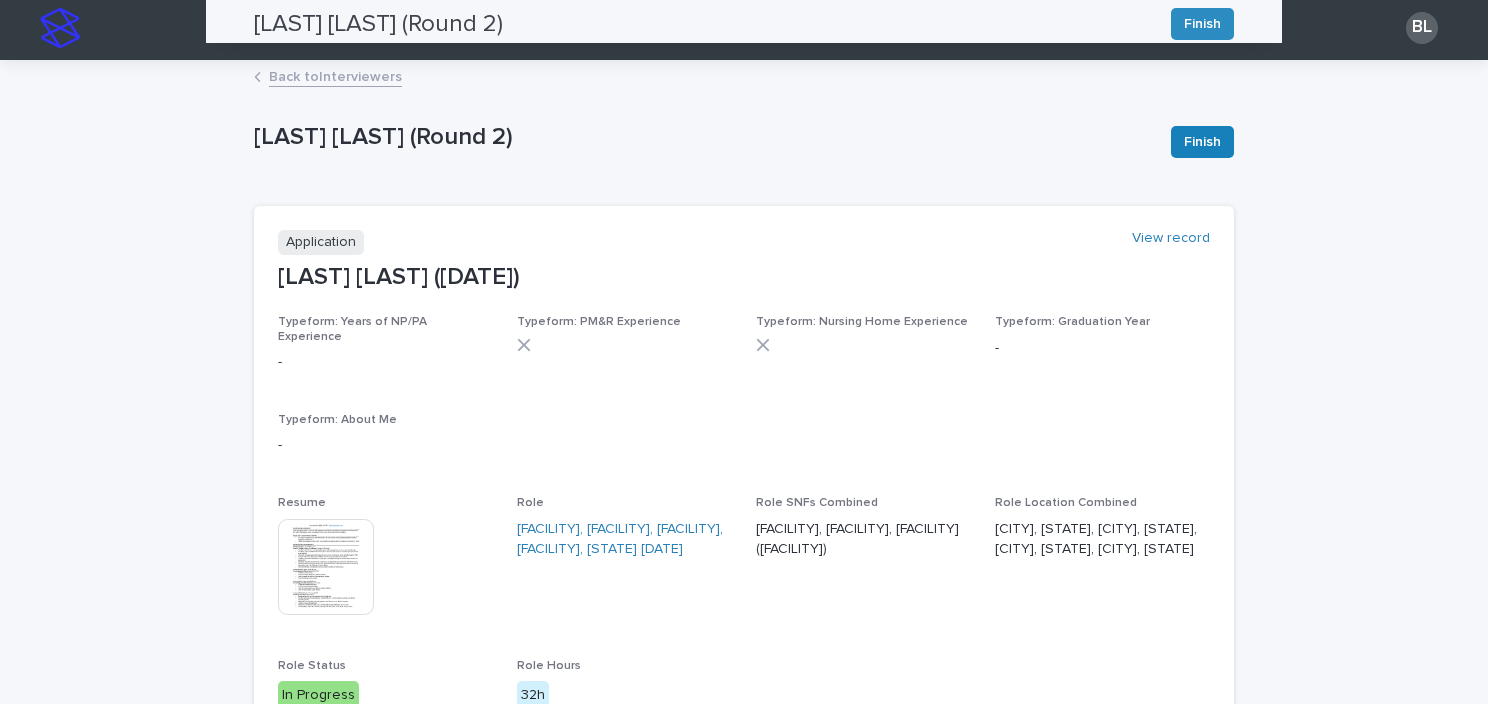scroll, scrollTop: 0, scrollLeft: 0, axis: both 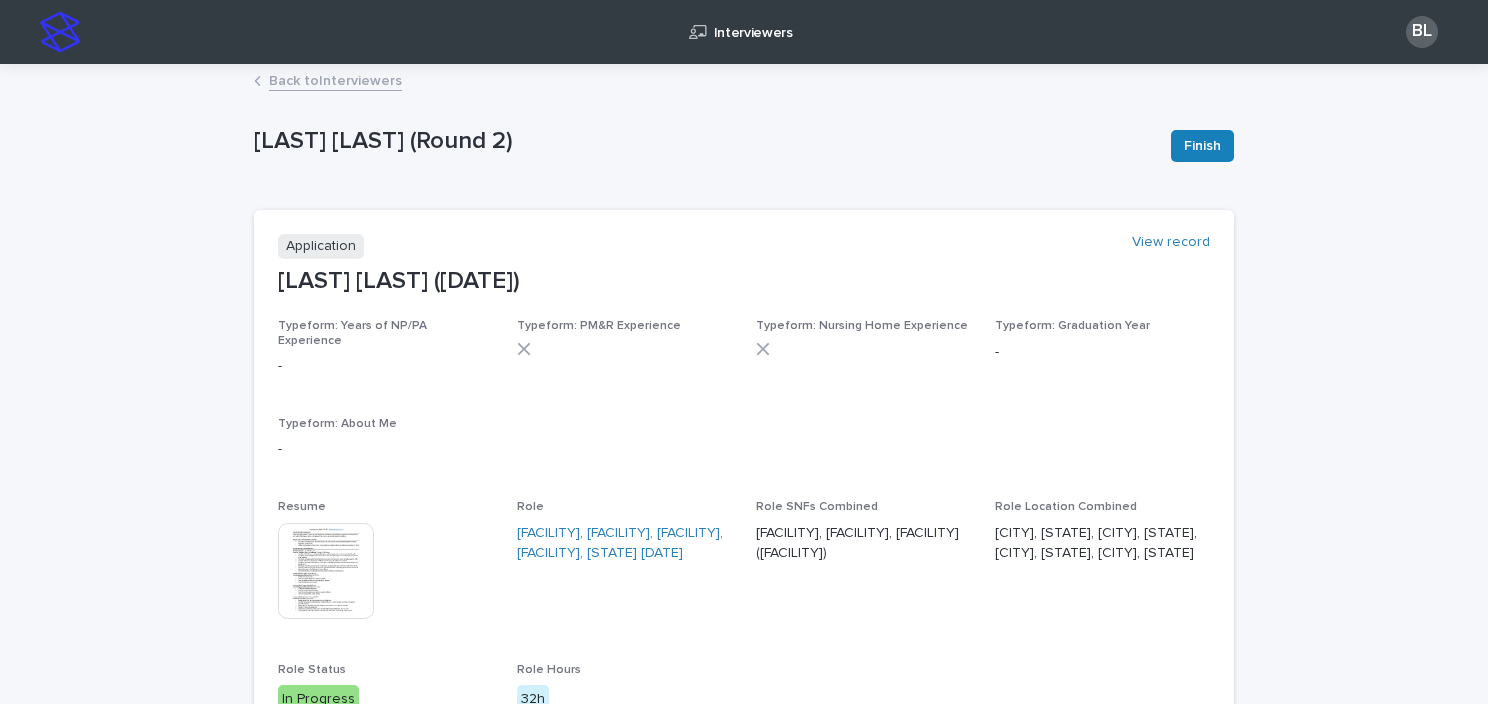 click on "Back to  Interviewers" at bounding box center (335, 79) 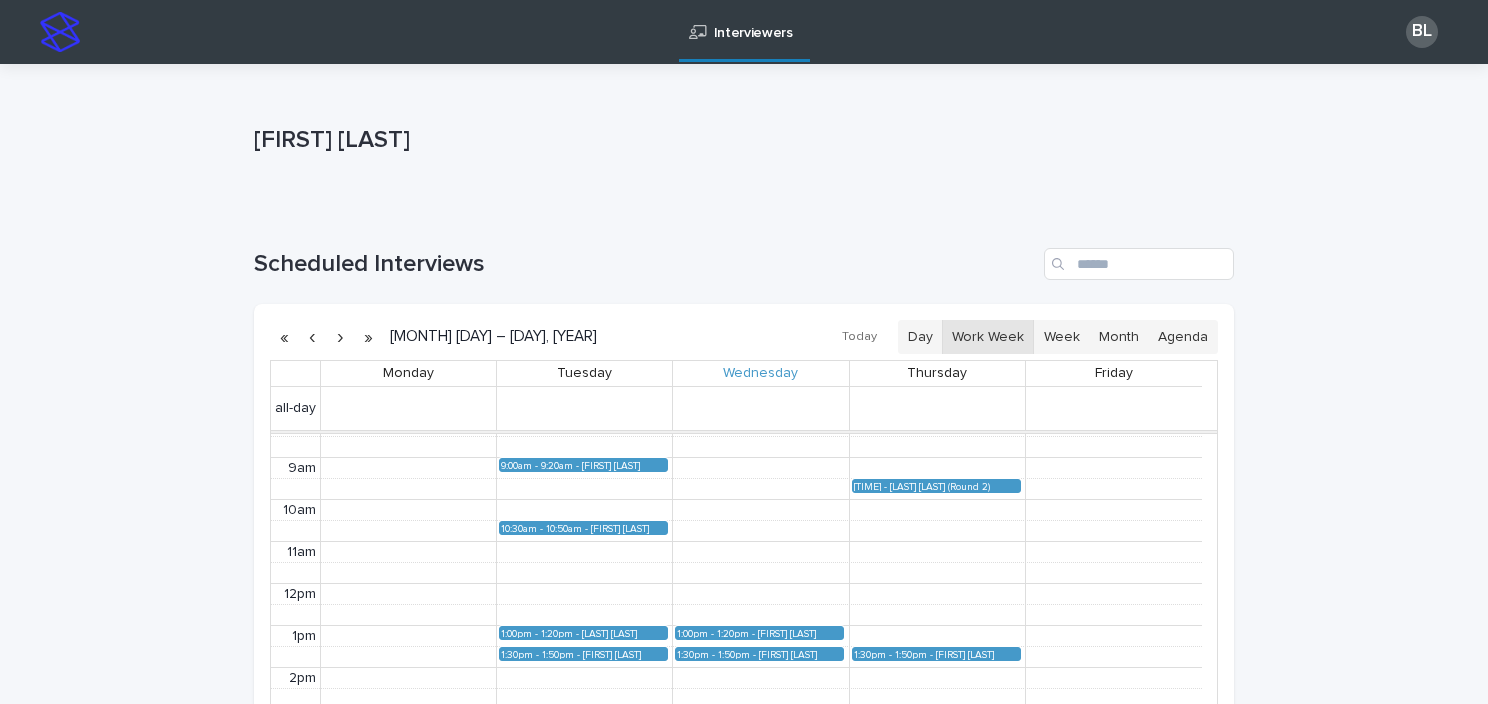 scroll, scrollTop: 352, scrollLeft: 0, axis: vertical 